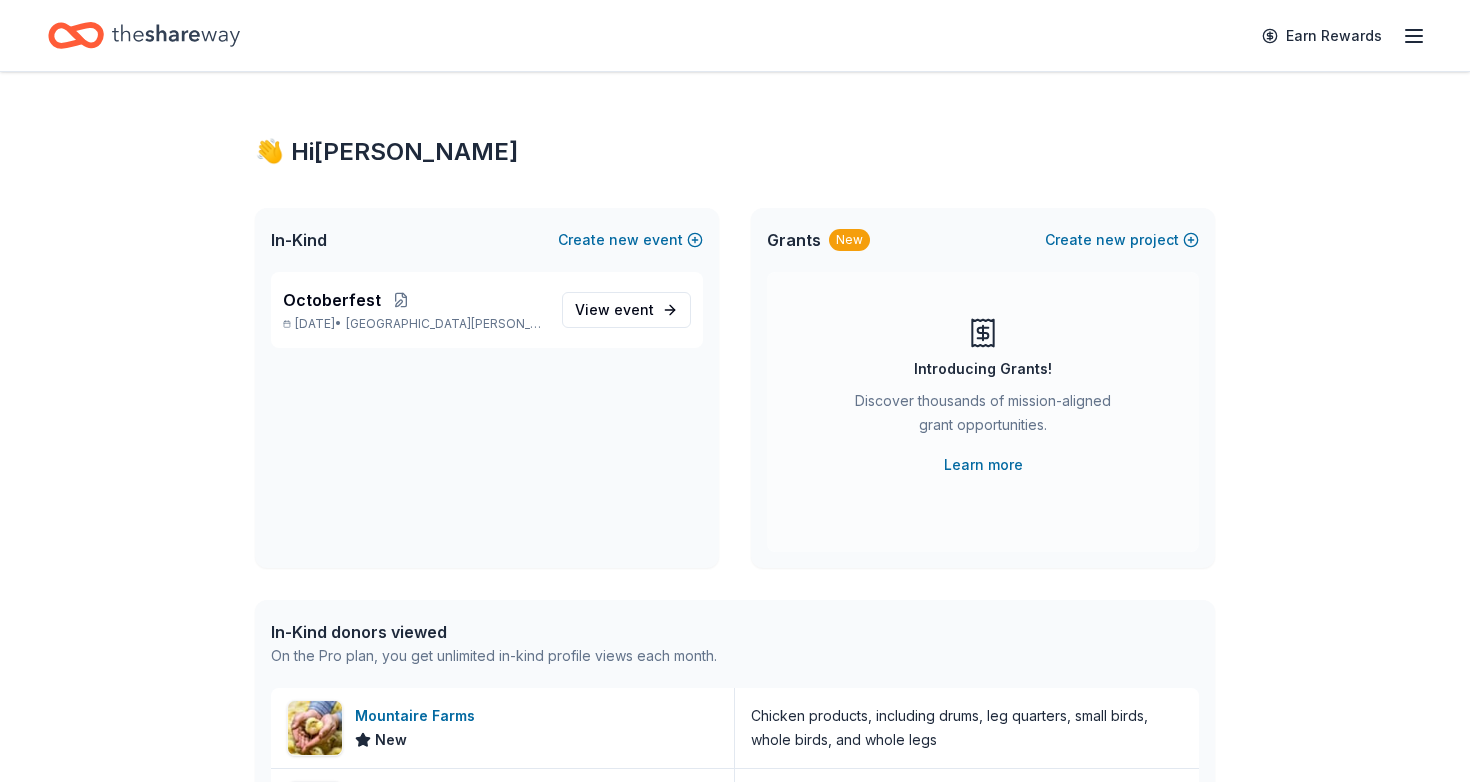 scroll, scrollTop: 0, scrollLeft: 0, axis: both 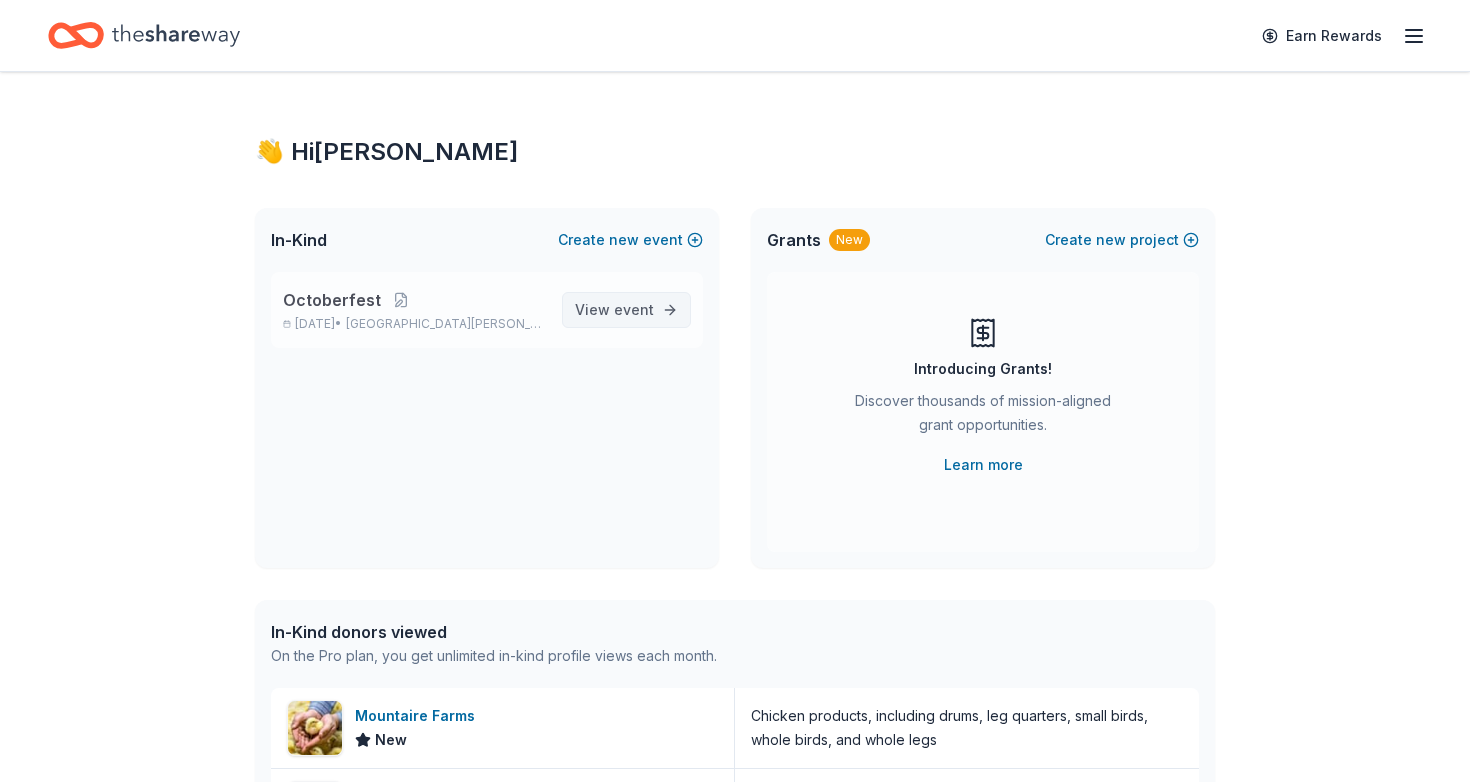 click on "event" at bounding box center [634, 309] 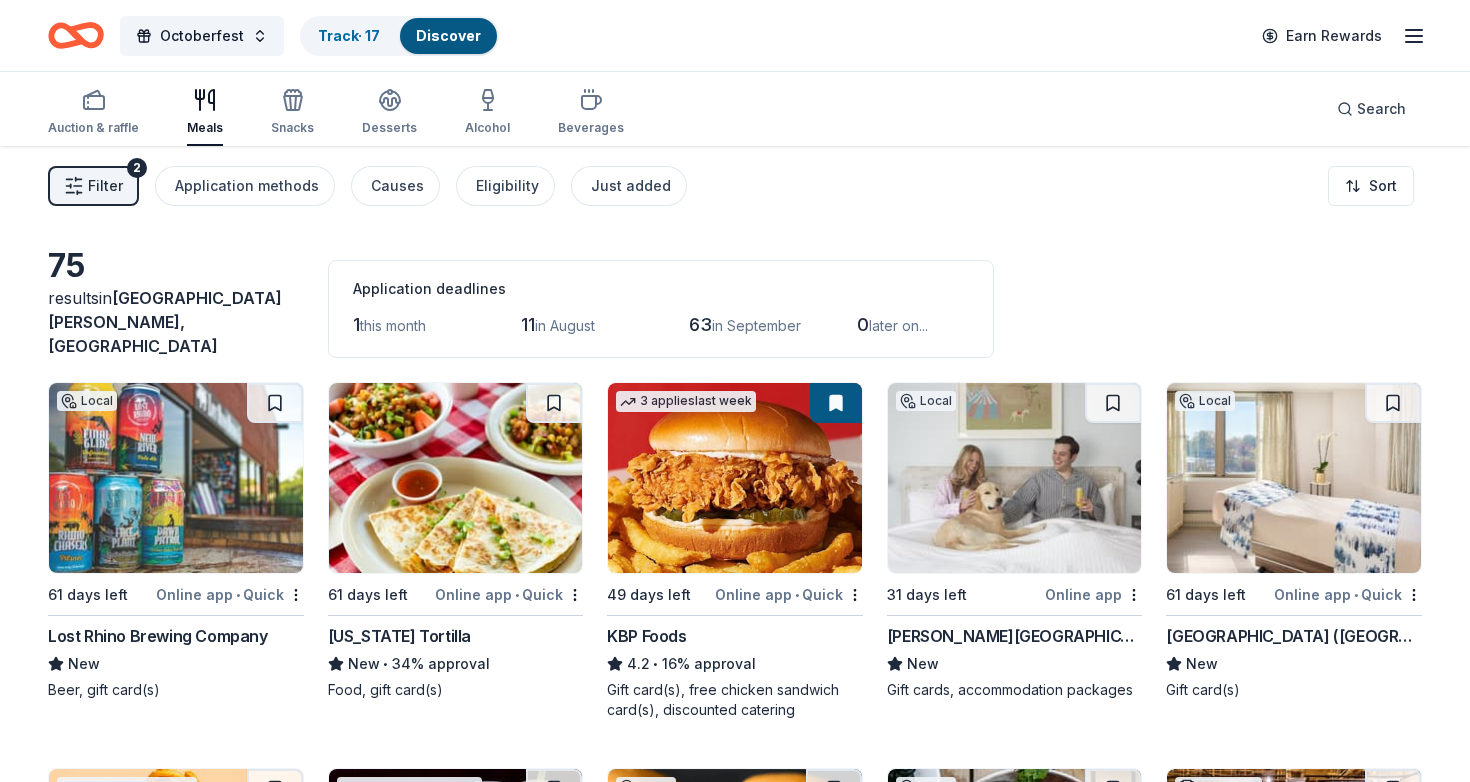 scroll, scrollTop: 0, scrollLeft: 0, axis: both 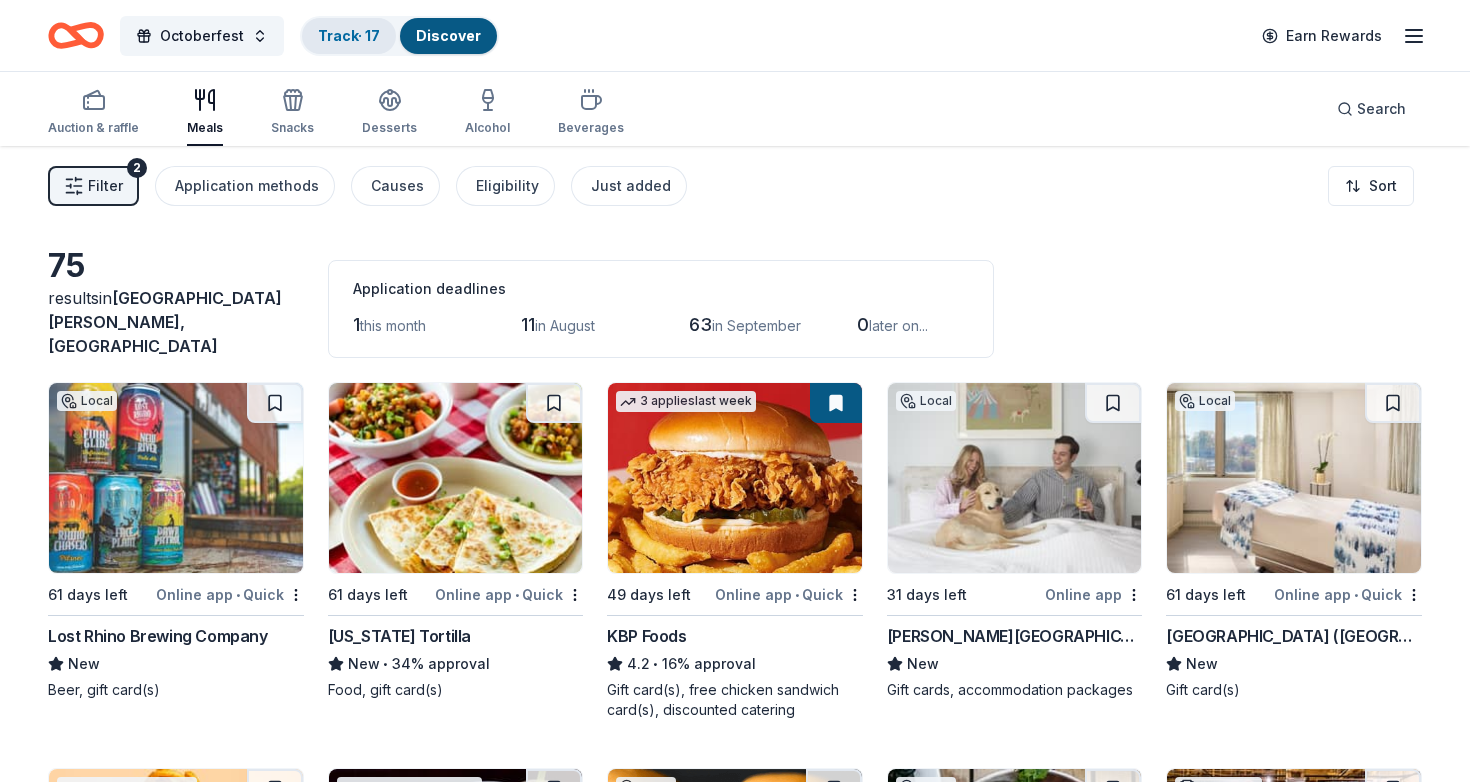click on "Track  · 17" at bounding box center [349, 35] 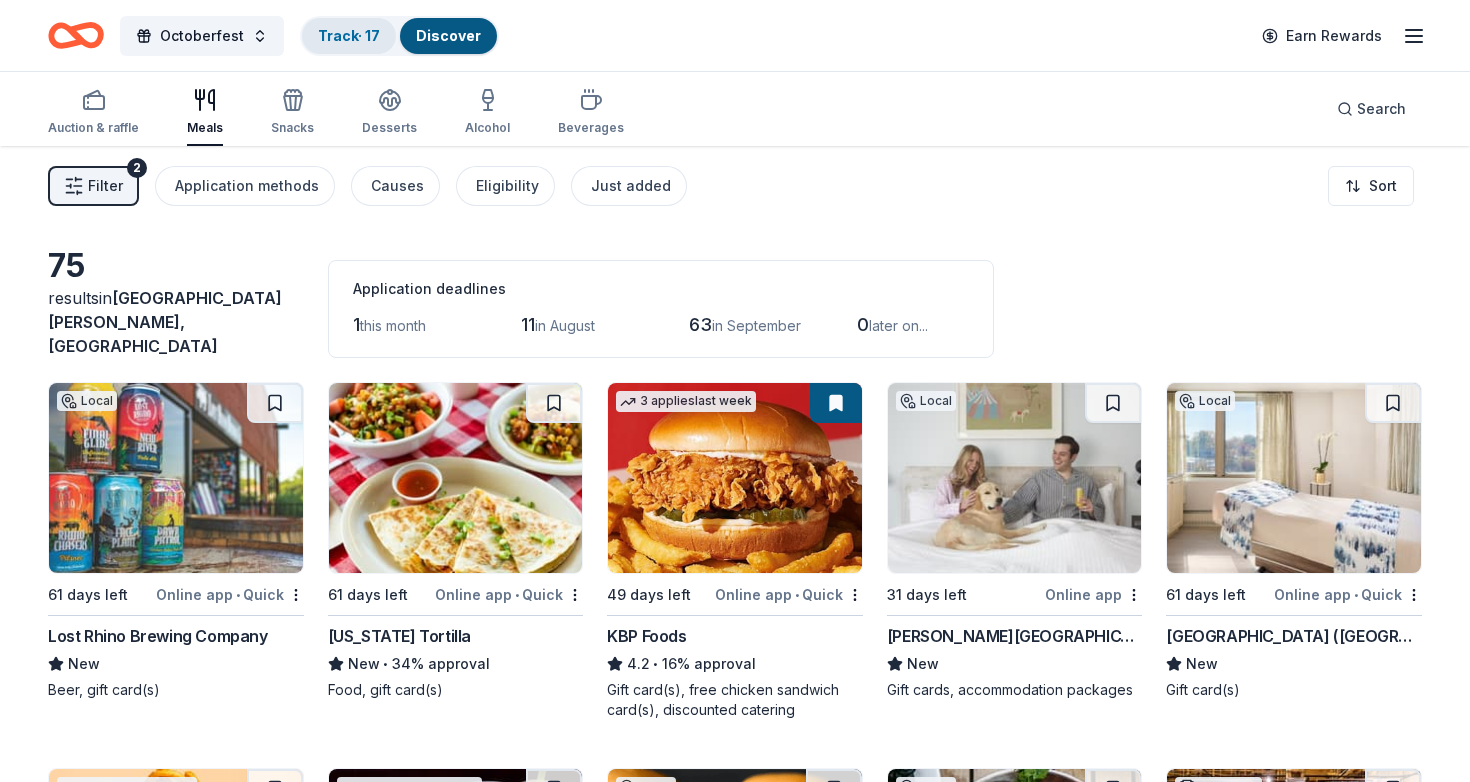 click on "Track  · 17" at bounding box center (349, 35) 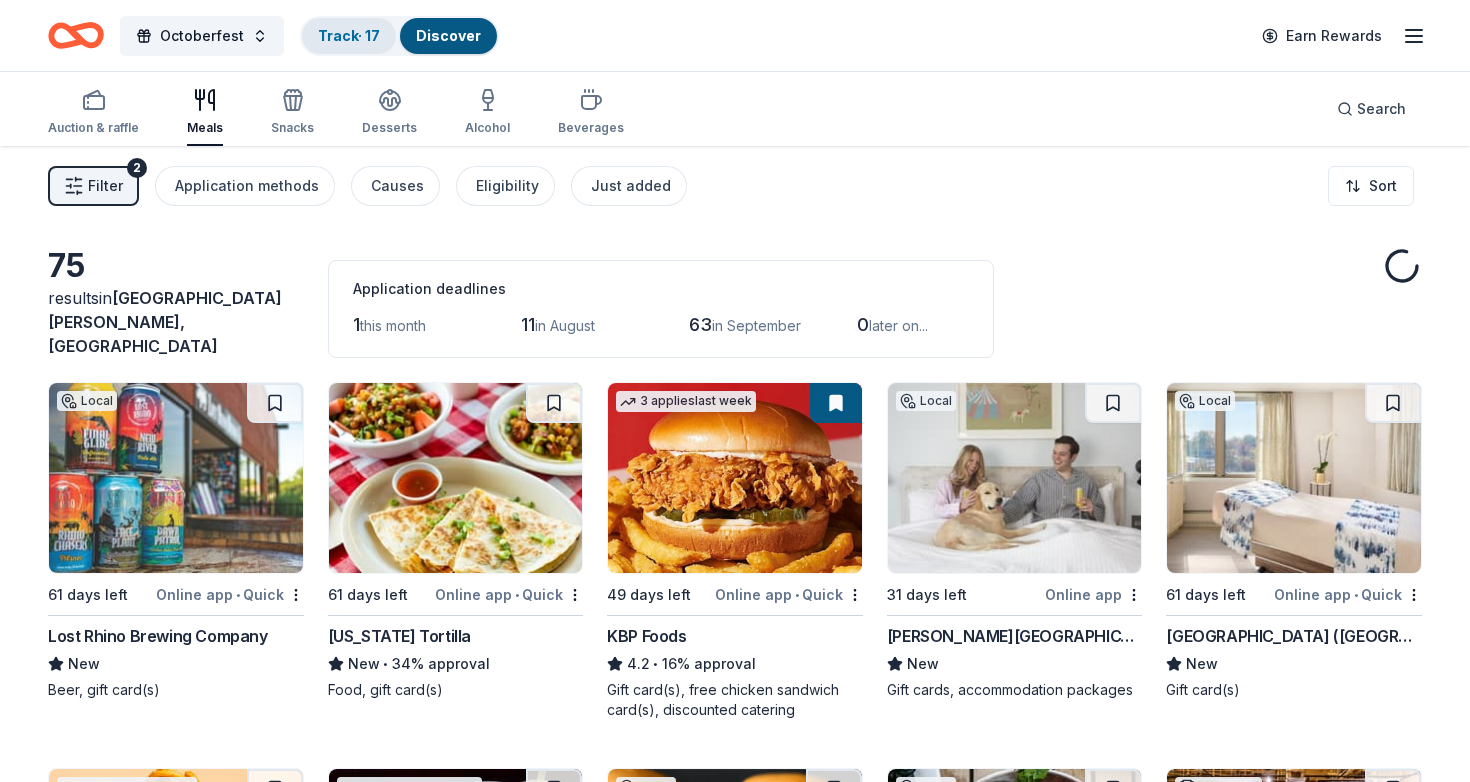 click on "Track  · 17" at bounding box center (349, 35) 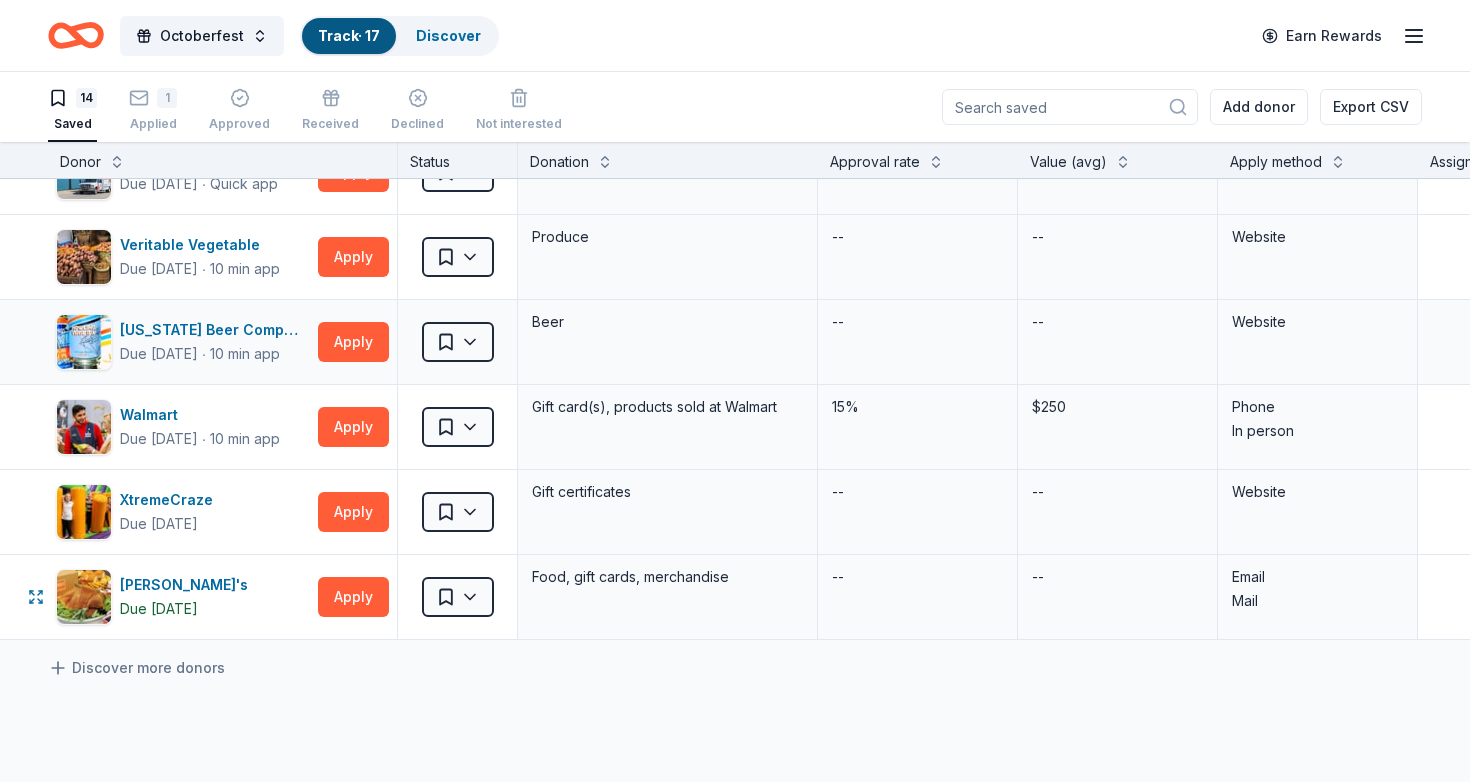 scroll, scrollTop: 734, scrollLeft: 0, axis: vertical 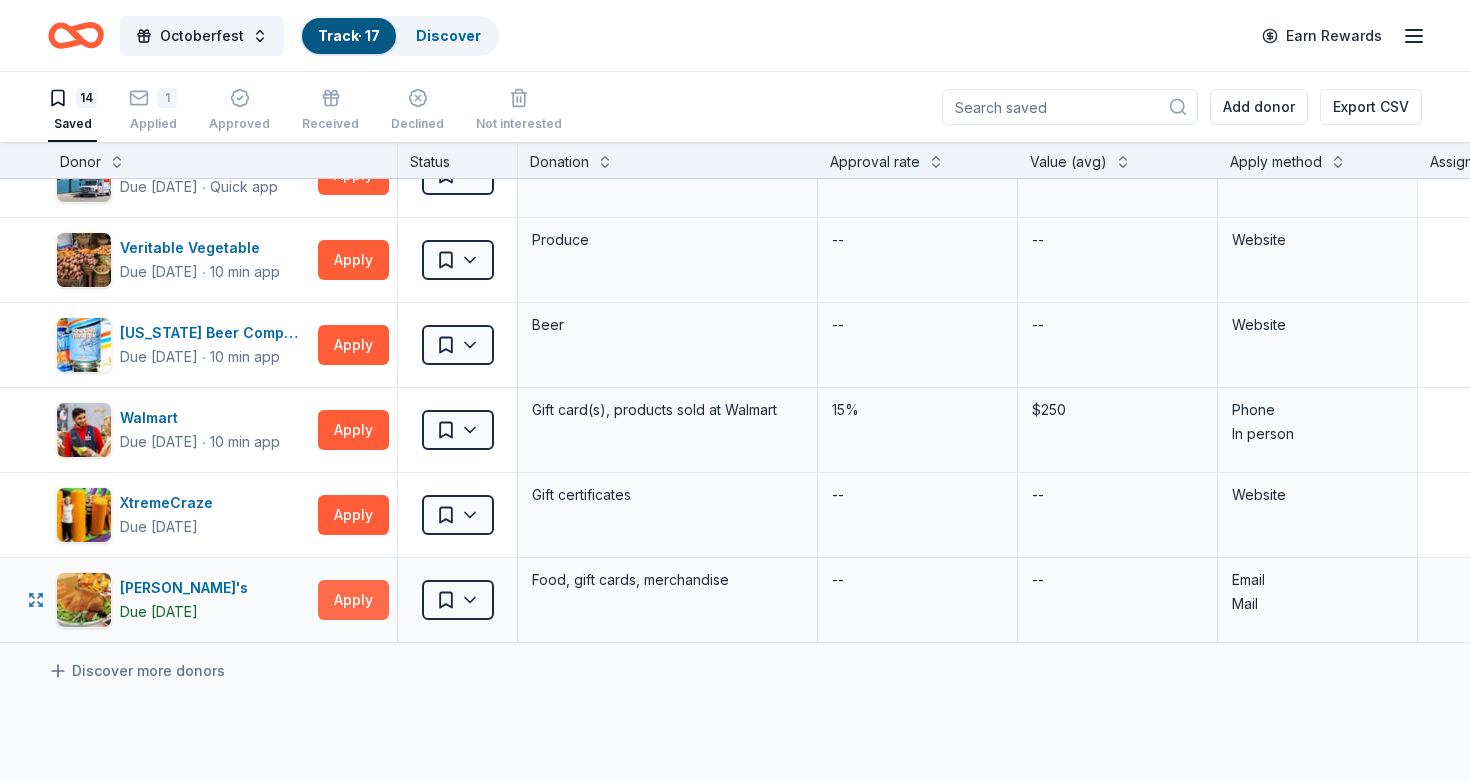 click on "Apply" at bounding box center (353, 600) 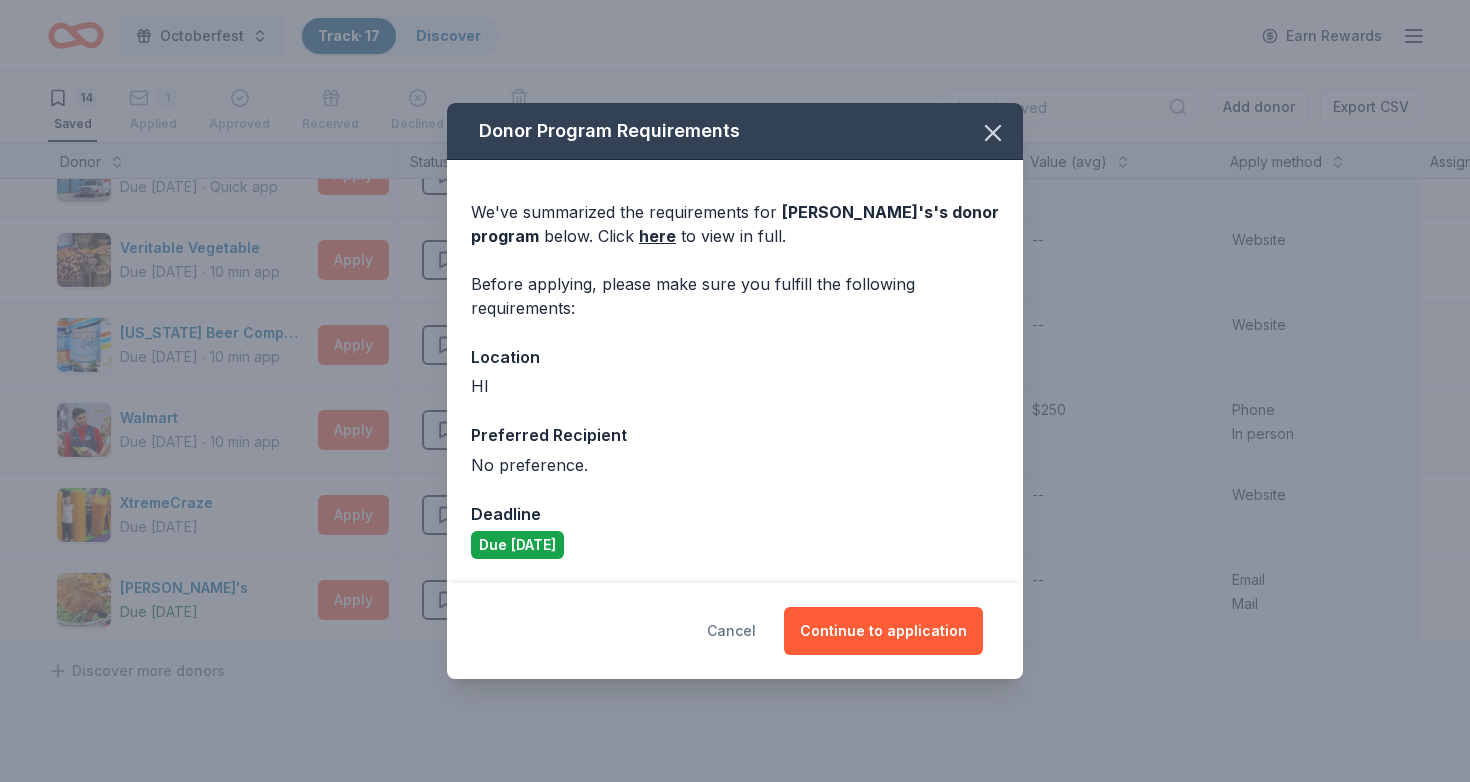 click on "Cancel" at bounding box center (731, 631) 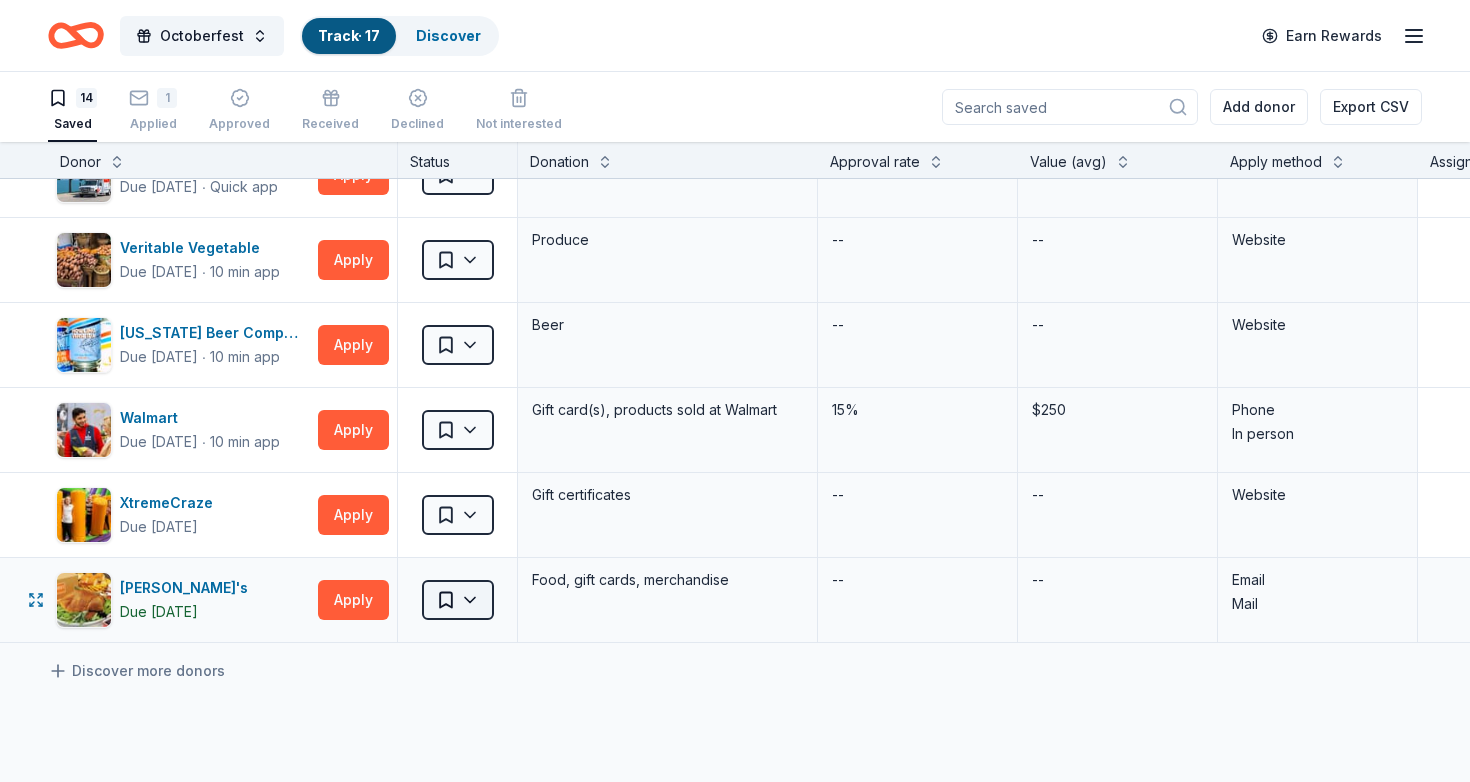 click on "Octoberfest Track  · 17 Discover Earn Rewards 14 Saved 1 Applied Approved Received Declined Not interested Add donor Export CSV Donor Status Donation Approval rate Value (avg) Apply method Assignee Notes JanSport Due in 61 days ∙ Quick app Apply Saved Backpacks 0% -- Website LEGO Due in 61 days ∙ Quick app Apply Saved LEGO toy play set(s) 1% -- Email Mountaire Farms Due in 77 days Apply Saved Chicken products, including drums, leg quarters, small birds, whole birds, and whole legs -- -- Website Nalgene Due in 61 days ∙ Quick app Apply Saved Water bottle(s) 0% -- Website Nintendo Due in 61 days ∙ Quick app Apply Saved Donation depends on request 0% -- Email QVC Due in 61 days ∙ Quick app Apply Saved Donation depends on request 1% -- Email Spirit Airlines Due in 61 days ∙ 10 min app Apply Saved Ticket(s) 0% -- Website Texas Roadhouse Due in 61 days ∙ Quick app Apply Saved Food, gift card(s) 20% $60 Website U-Haul Due in 70 days ∙ Quick app Apply Saved Vehicle rental, storage 1% -- Email ∙ --" at bounding box center (735, 391) 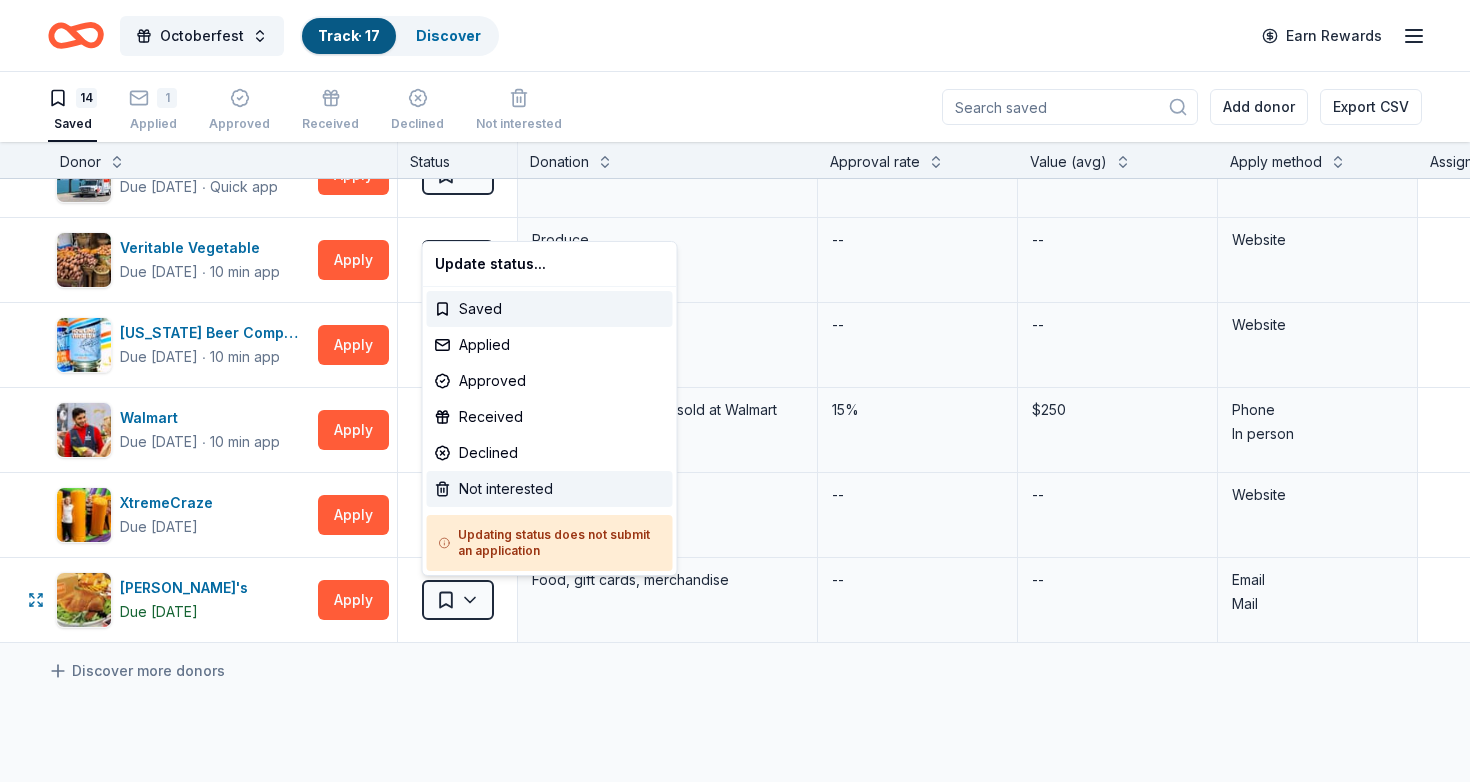 click on "Not interested" at bounding box center (550, 489) 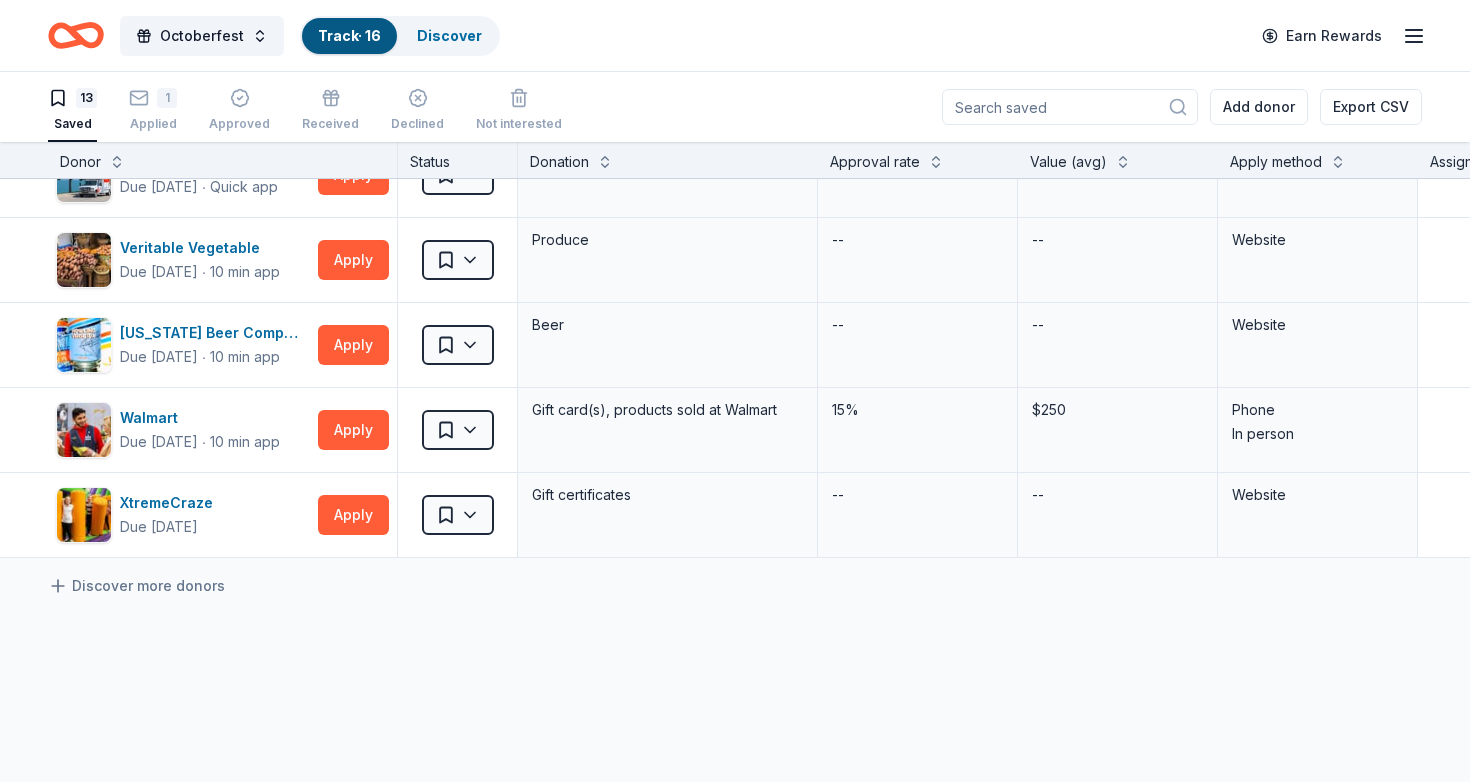 click on "Saved" at bounding box center [457, 515] 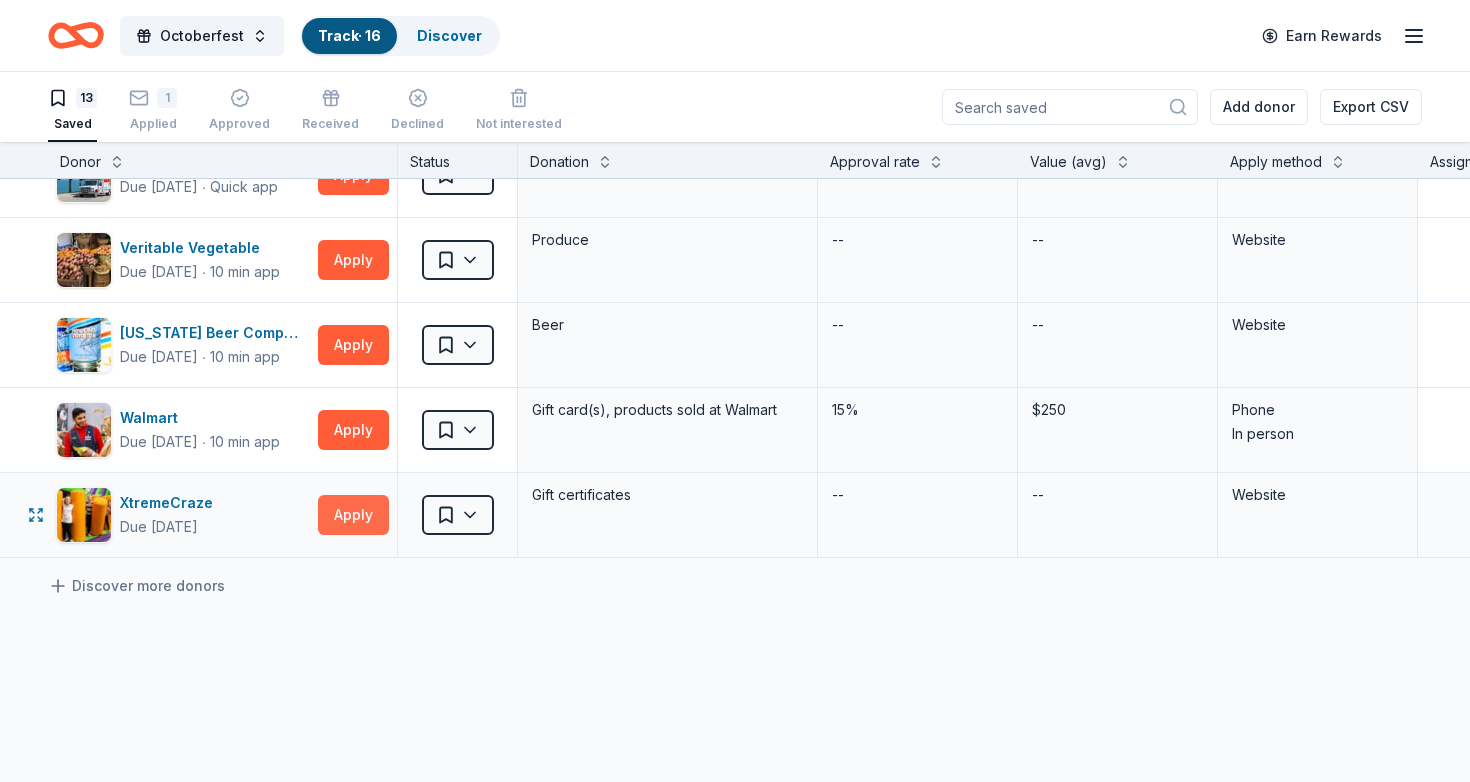 click on "Apply" at bounding box center [353, 515] 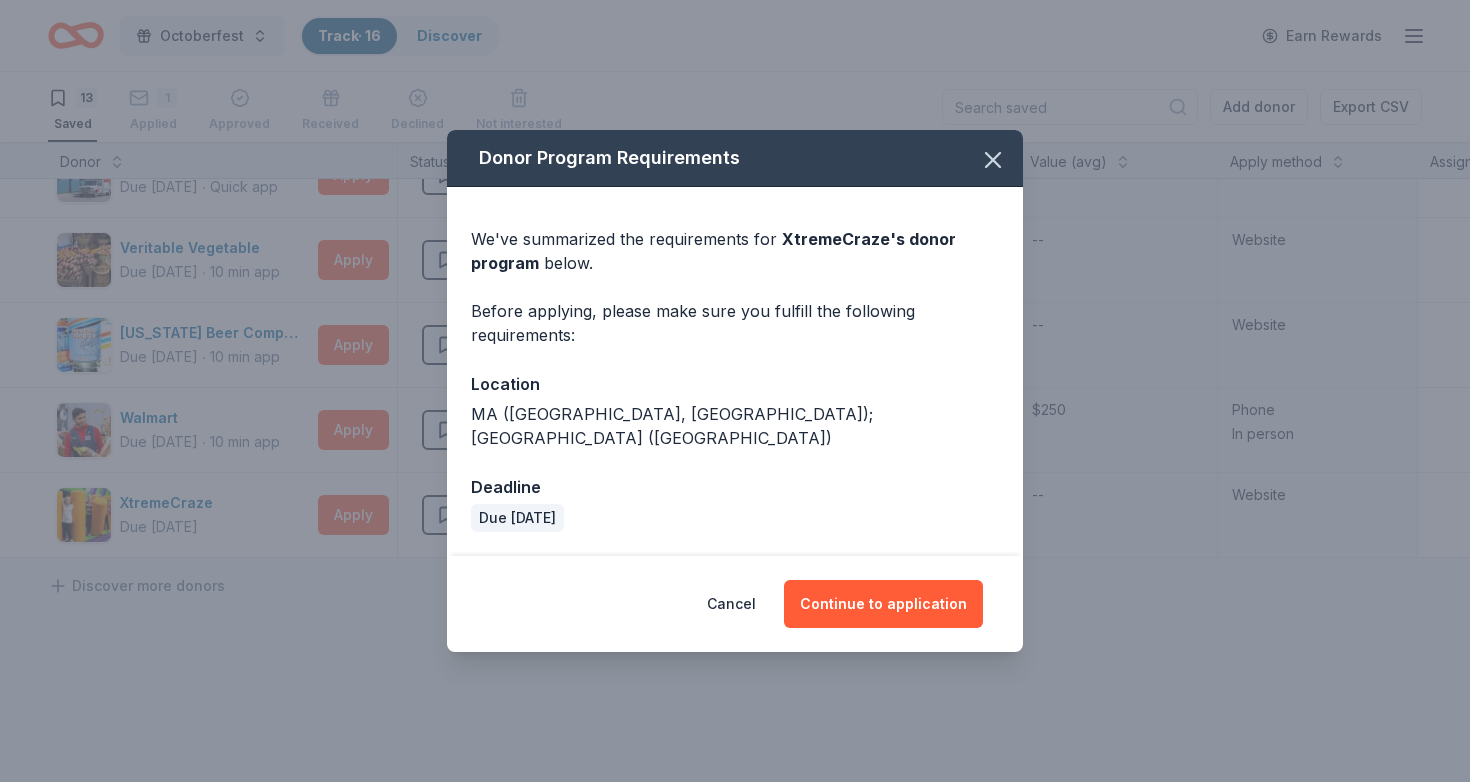 click on "Donor Program Requirements We've summarized the requirements for   XtremeCraze 's donor program   below. Before applying, please make sure you fulfill the following requirements: Location MA (Foxborough, Woburn); NH (Londonberry) Deadline Due in 61 days Cancel Continue to application" at bounding box center (735, 391) 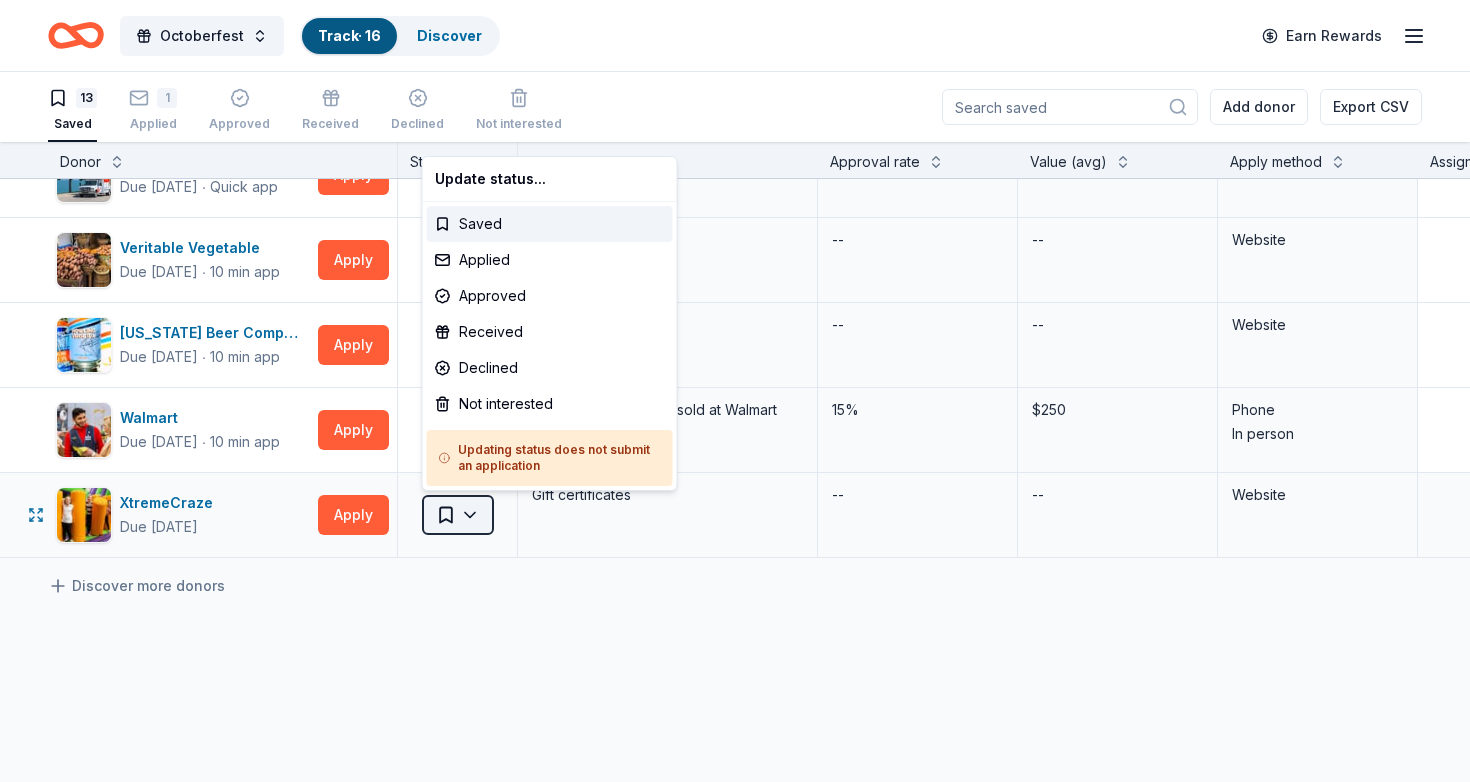 click on "Octoberfest Track  · 16 Discover Earn Rewards 13 Saved 1 Applied Approved Received Declined Not interested Add donor Export CSV Donor Status Donation Approval rate Value (avg) Apply method Assignee Notes JanSport Due in 61 days ∙ Quick app Apply Saved Backpacks 0% -- Website LEGO Due in 61 days ∙ Quick app Apply Saved LEGO toy play set(s) 1% -- Email Mountaire Farms Due in 77 days Apply Saved Chicken products, including drums, leg quarters, small birds, whole birds, and whole legs -- -- Website Nalgene Due in 61 days ∙ Quick app Apply Saved Water bottle(s) 0% -- Website Nintendo Due in 61 days ∙ Quick app Apply Saved Donation depends on request 0% -- Email QVC Due in 61 days ∙ Quick app Apply Saved Donation depends on request 1% -- Email Spirit Airlines Due in 61 days ∙ 10 min app Apply Saved Ticket(s) 0% -- Website Texas Roadhouse Due in 61 days ∙ Quick app Apply Saved Food, gift card(s) 20% $60 Website U-Haul Due in 70 days ∙ Quick app Apply Saved Vehicle rental, storage 1% -- Email ∙ --" at bounding box center (735, 391) 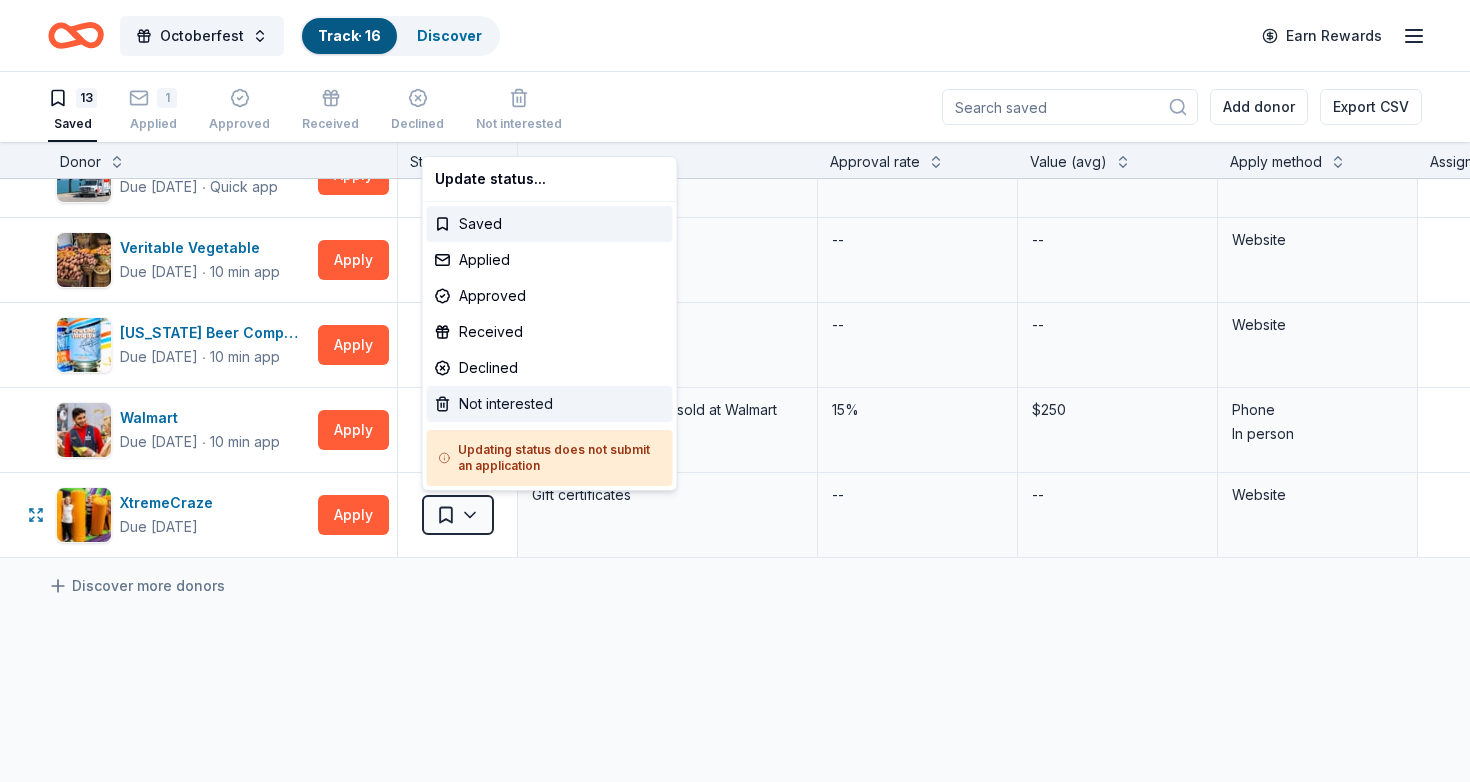 click on "Not interested" at bounding box center [550, 404] 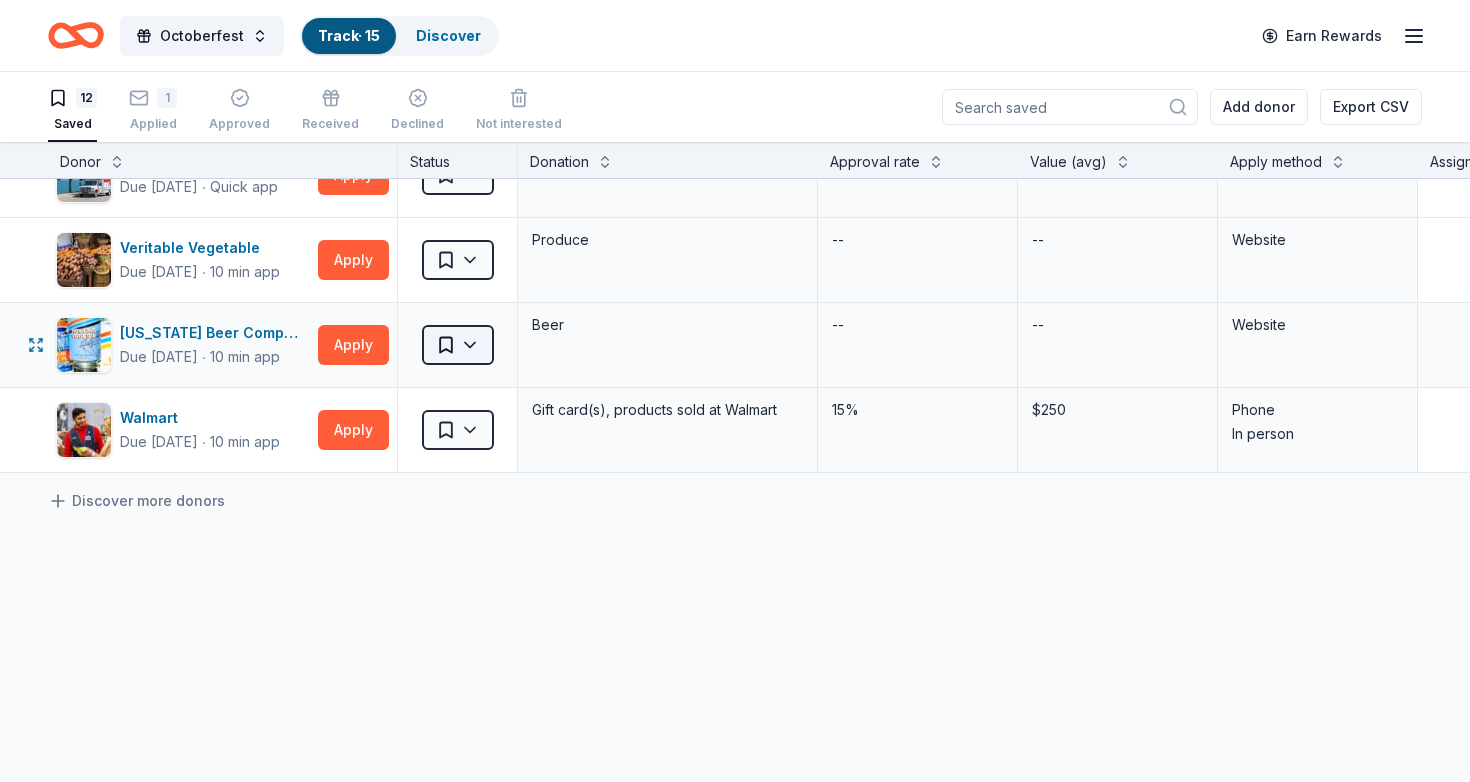 click on "Octoberfest Track  · 15 Discover Earn Rewards 12 Saved 1 Applied Approved Received Declined Not interested Add donor Export CSV Donor Status Donation Approval rate Value (avg) Apply method Assignee Notes JanSport Due in 61 days ∙ Quick app Apply Saved Backpacks 0% -- Website LEGO Due in 61 days ∙ Quick app Apply Saved LEGO toy play set(s) 1% -- Email Mountaire Farms Due in 77 days Apply Saved Chicken products, including drums, leg quarters, small birds, whole birds, and whole legs -- -- Website Nalgene Due in 61 days ∙ Quick app Apply Saved Water bottle(s) 0% -- Website Nintendo Due in 61 days ∙ Quick app Apply Saved Donation depends on request 0% -- Email QVC Due in 61 days ∙ Quick app Apply Saved Donation depends on request 1% -- Email Spirit Airlines Due in 61 days ∙ 10 min app Apply Saved Ticket(s) 0% -- Website Texas Roadhouse Due in 61 days ∙ Quick app Apply Saved Food, gift card(s) 20% $60 Website U-Haul Due in 70 days ∙ Quick app Apply Saved Vehicle rental, storage 1% -- Email ∙ --" at bounding box center (735, 391) 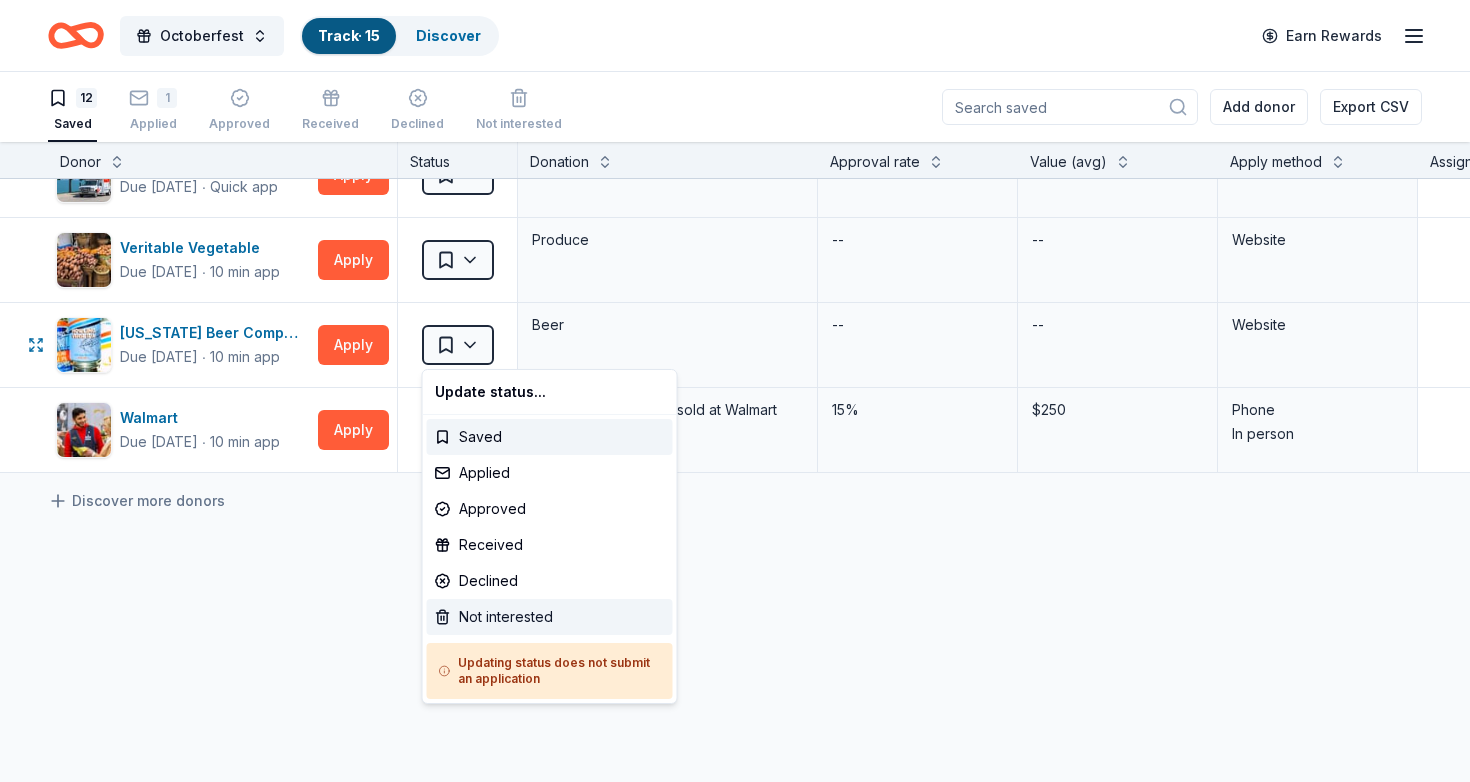 click on "Not interested" at bounding box center (550, 617) 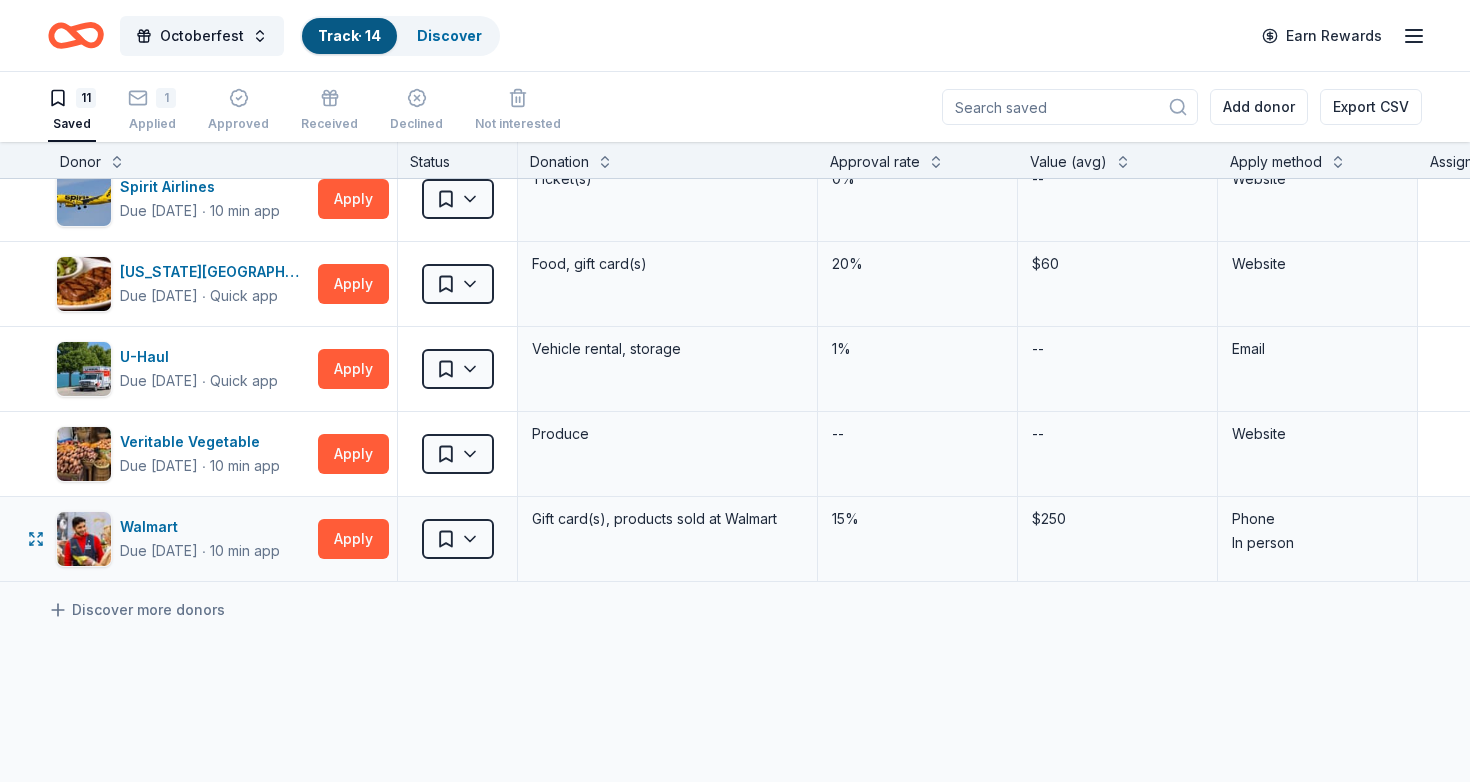 scroll, scrollTop: 520, scrollLeft: 0, axis: vertical 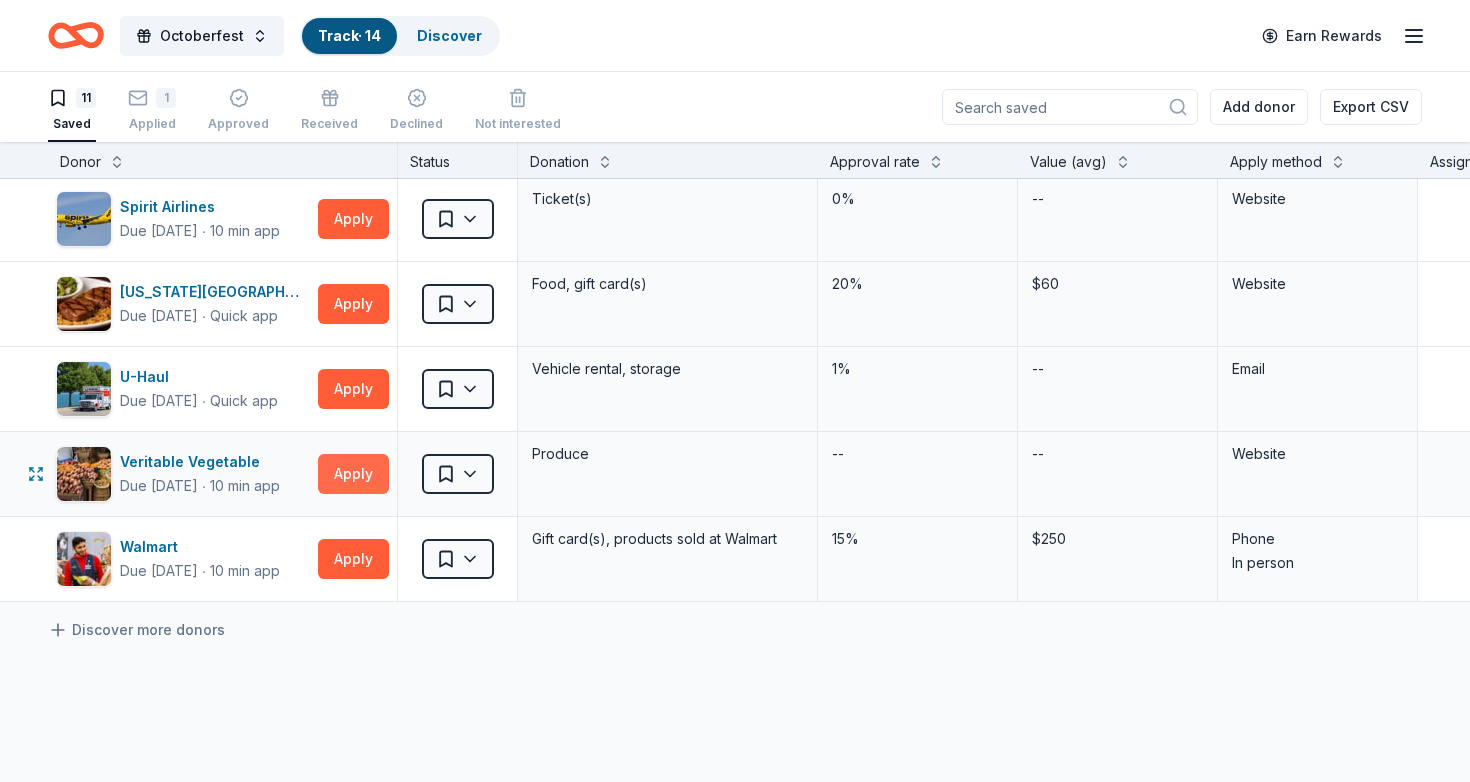 click on "Apply" at bounding box center [353, 474] 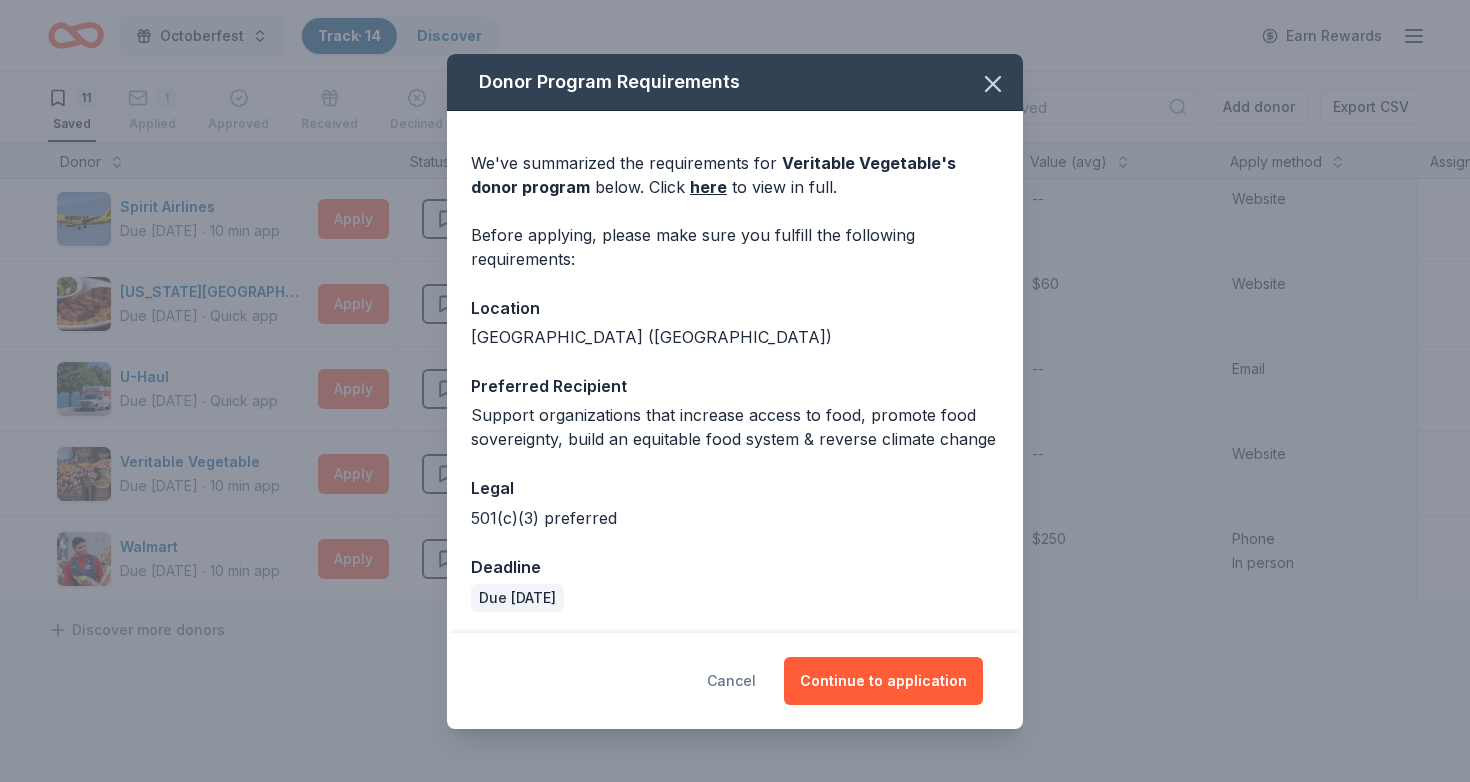 click on "Cancel" at bounding box center (731, 681) 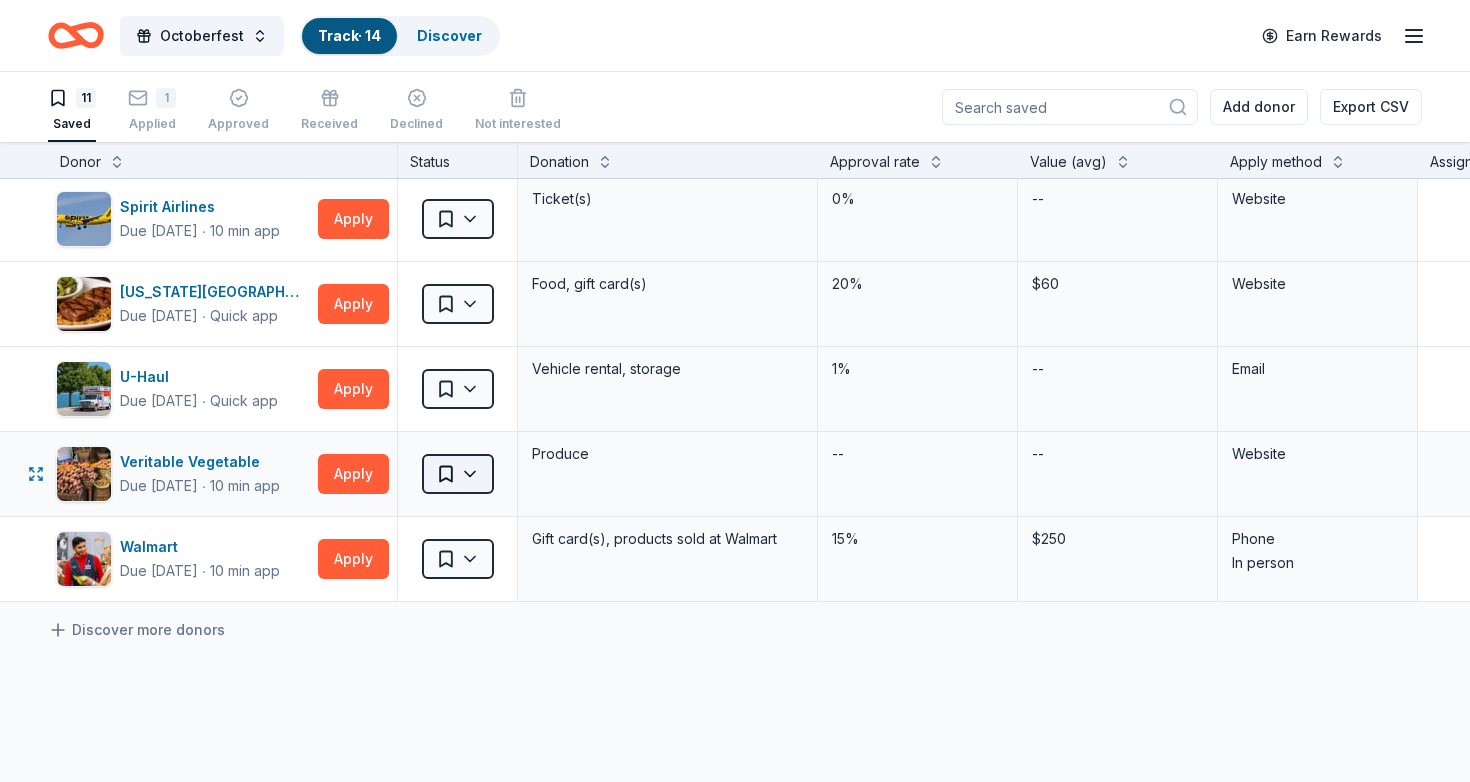 click on "Octoberfest Track  · 14 Discover Earn Rewards 11 Saved 1 Applied Approved Received Declined Not interested Add donor Export CSV Donor Status Donation Approval rate Value (avg) Apply method Assignee Notes JanSport Due in 61 days ∙ Quick app Apply Saved Backpacks 0% -- Website LEGO Due in 61 days ∙ Quick app Apply Saved LEGO toy play set(s) 1% -- Email Mountaire Farms Due in 77 days Apply Saved Chicken products, including drums, leg quarters, small birds, whole birds, and whole legs -- -- Website Nalgene Due in 61 days ∙ Quick app Apply Saved Water bottle(s) 0% -- Website Nintendo Due in 61 days ∙ Quick app Apply Saved Donation depends on request 0% -- Email QVC Due in 61 days ∙ Quick app Apply Saved Donation depends on request 1% -- Email Spirit Airlines Due in 61 days ∙ 10 min app Apply Saved Ticket(s) 0% -- Website Texas Roadhouse Due in 61 days ∙ Quick app Apply Saved Food, gift card(s) 20% $60 Website U-Haul Due in 70 days ∙ Quick app Apply Saved Vehicle rental, storage 1% -- Email ∙ --" at bounding box center [735, 391] 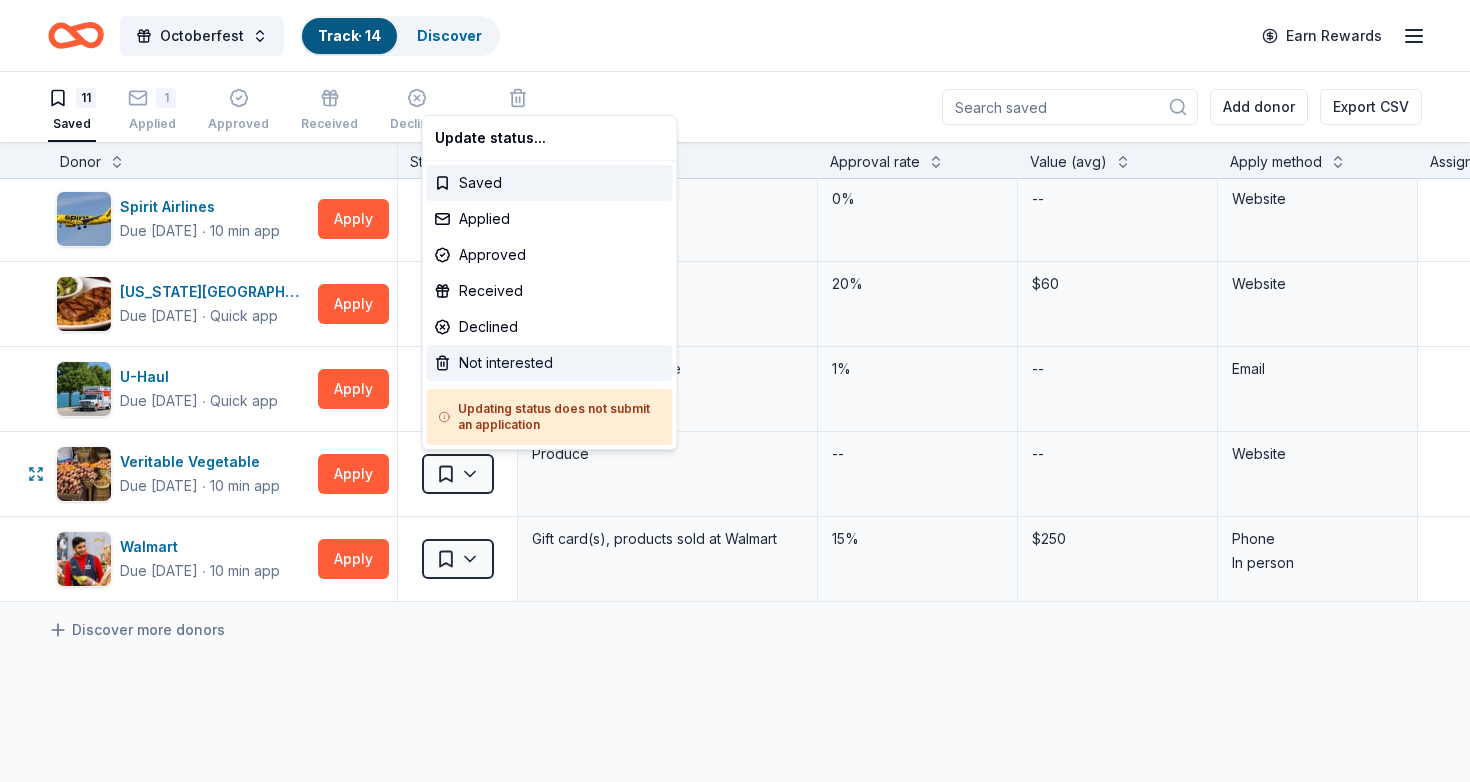 click on "Not interested" at bounding box center (550, 363) 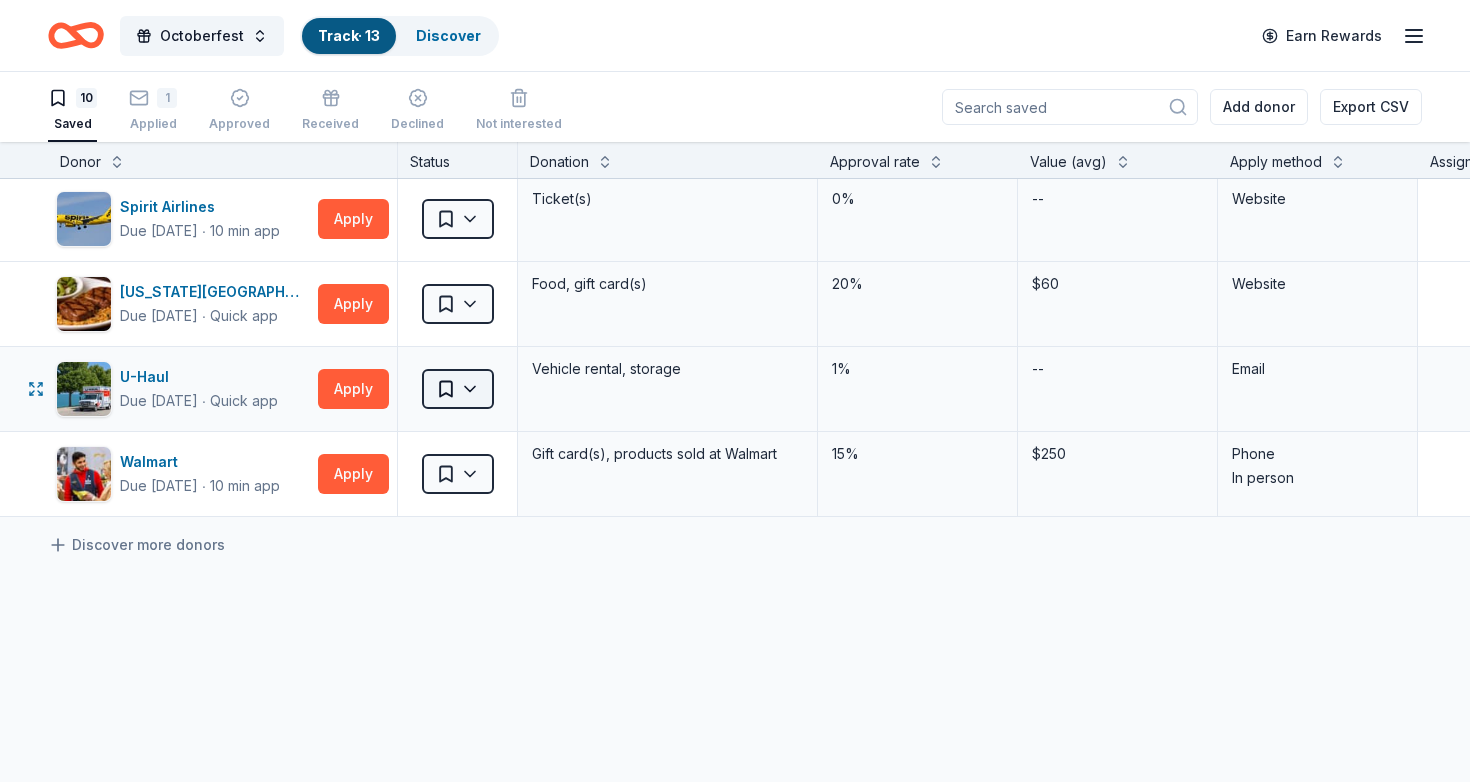 click on "Octoberfest Track  · 13 Discover Earn Rewards 10 Saved 1 Applied Approved Received Declined Not interested Add donor Export CSV Donor Status Donation Approval rate Value (avg) Apply method Assignee Notes JanSport Due in 61 days ∙ Quick app Apply Saved Backpacks 0% -- Website LEGO Due in 61 days ∙ Quick app Apply Saved LEGO toy play set(s) 1% -- Email Mountaire Farms Due in 77 days Apply Saved Chicken products, including drums, leg quarters, small birds, whole birds, and whole legs -- -- Website Nalgene Due in 61 days ∙ Quick app Apply Saved Water bottle(s) 0% -- Website Nintendo Due in 61 days ∙ Quick app Apply Saved Donation depends on request 0% -- Email QVC Due in 61 days ∙ Quick app Apply Saved Donation depends on request 1% -- Email Spirit Airlines Due in 61 days ∙ 10 min app Apply Saved Ticket(s) 0% -- Website Texas Roadhouse Due in 61 days ∙ Quick app Apply Saved Food, gift card(s) 20% $60 Website U-Haul Due in 70 days ∙ Quick app Apply Saved Vehicle rental, storage 1% -- Email Walmart" at bounding box center [735, 391] 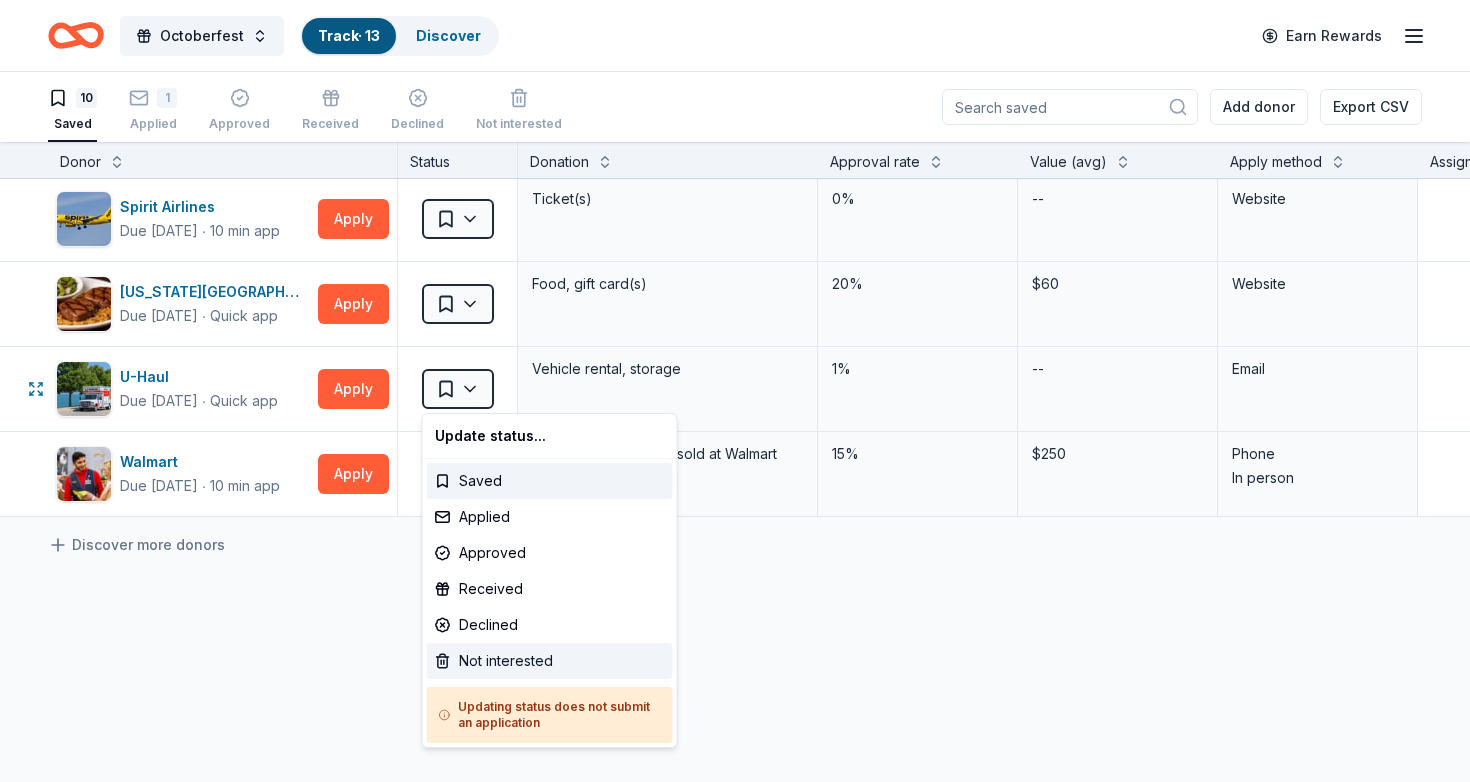 click on "Not interested" at bounding box center [550, 661] 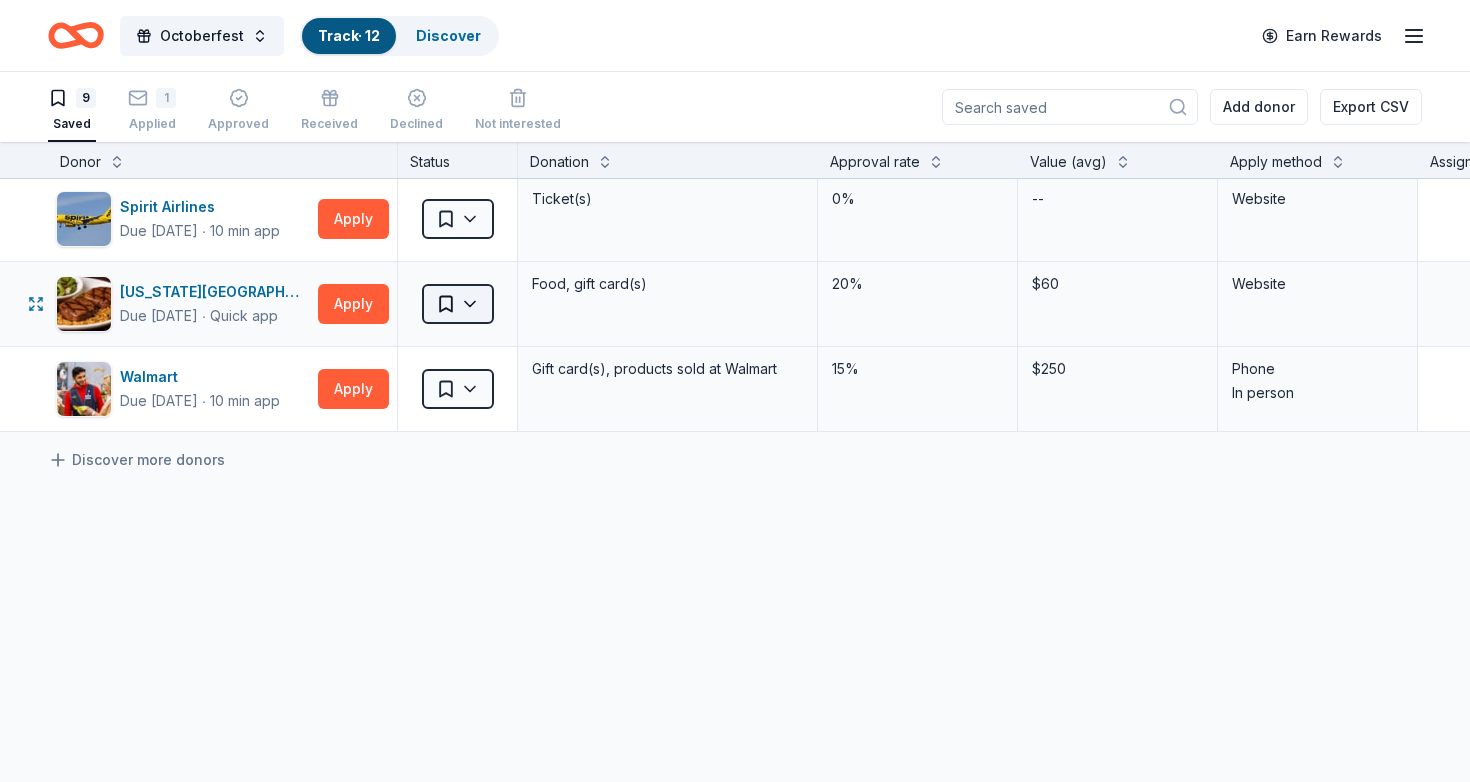 click on "Octoberfest Track  · 12 Discover Earn Rewards 9 Saved 1 Applied Approved Received Declined Not interested Add donor Export CSV Donor Status Donation Approval rate Value (avg) Apply method Assignee Notes JanSport Due in 61 days ∙ Quick app Apply Saved Backpacks 0% -- Website LEGO Due in 61 days ∙ Quick app Apply Saved LEGO toy play set(s) 1% -- Email Mountaire Farms Due in 77 days Apply Saved Chicken products, including drums, leg quarters, small birds, whole birds, and whole legs -- -- Website Nalgene Due in 61 days ∙ Quick app Apply Saved Water bottle(s) 0% -- Website Nintendo Due in 61 days ∙ Quick app Apply Saved Donation depends on request 0% -- Email QVC Due in 61 days ∙ Quick app Apply Saved Donation depends on request 1% -- Email Spirit Airlines Due in 61 days ∙ 10 min app Apply Saved Ticket(s) 0% -- Website Texas Roadhouse Due in 61 days ∙ Quick app Apply Saved Food, gift card(s) 20% $60 Website Walmart Due in 61 days ∙ 10 min app Apply Saved Gift card(s), products sold at Walmart 15%" at bounding box center [735, 391] 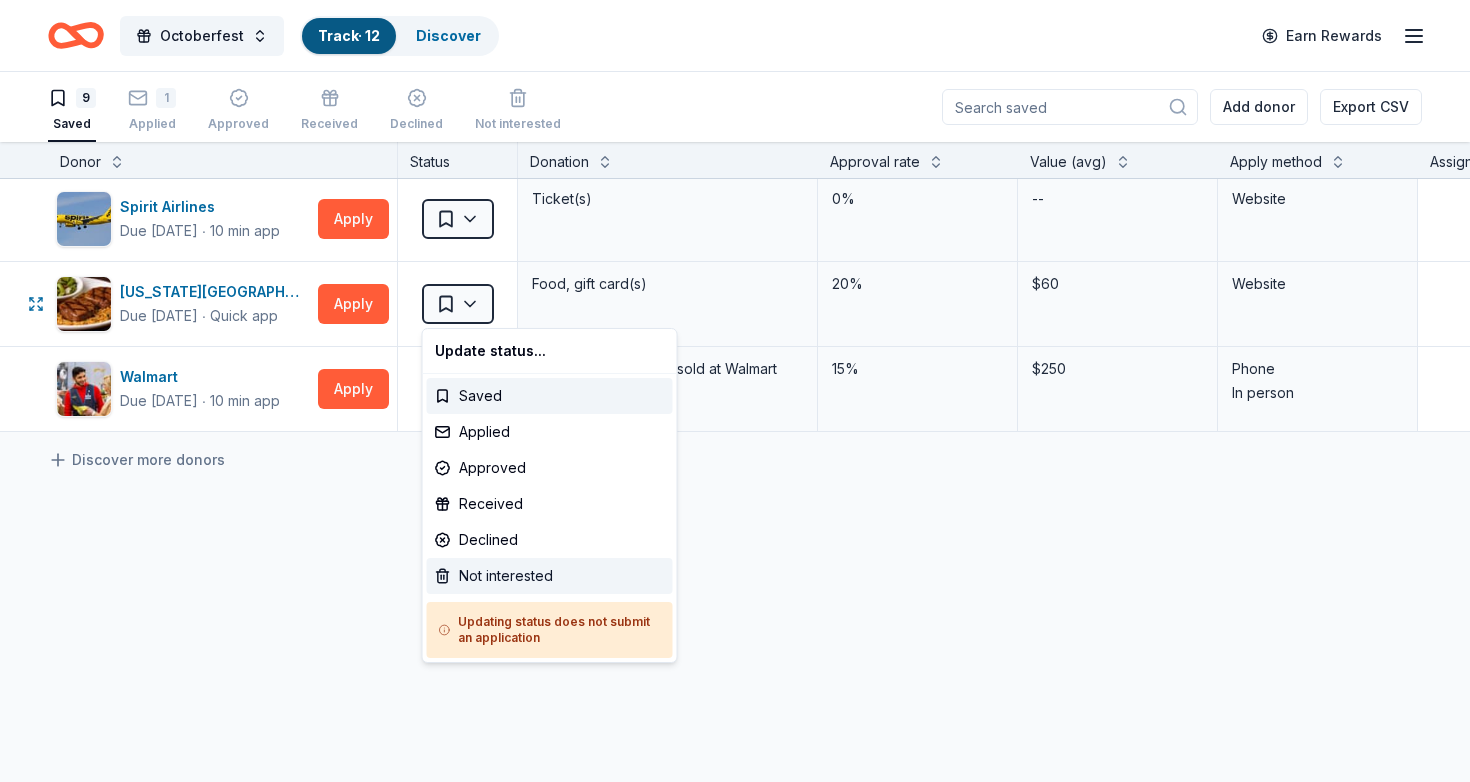click on "Not interested" at bounding box center (550, 576) 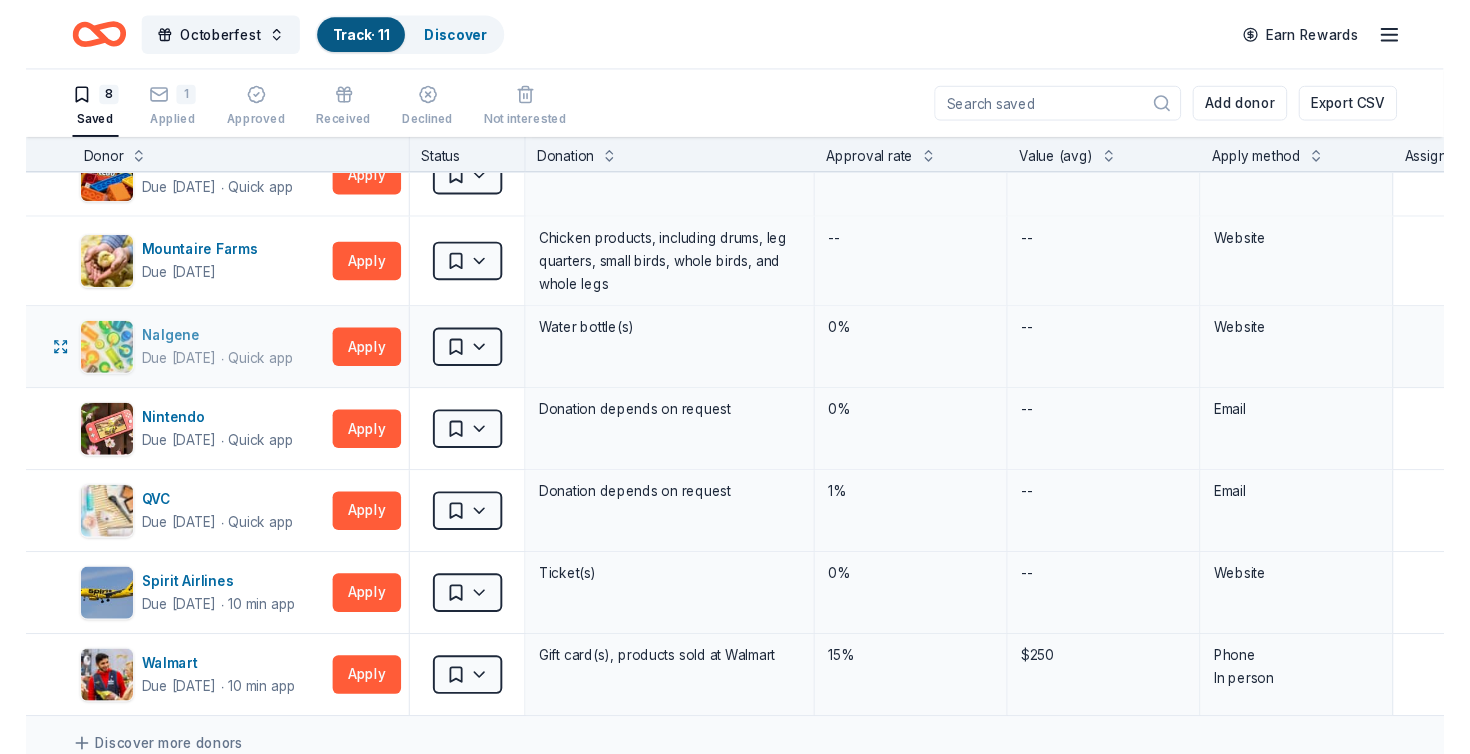 scroll, scrollTop: 102, scrollLeft: 0, axis: vertical 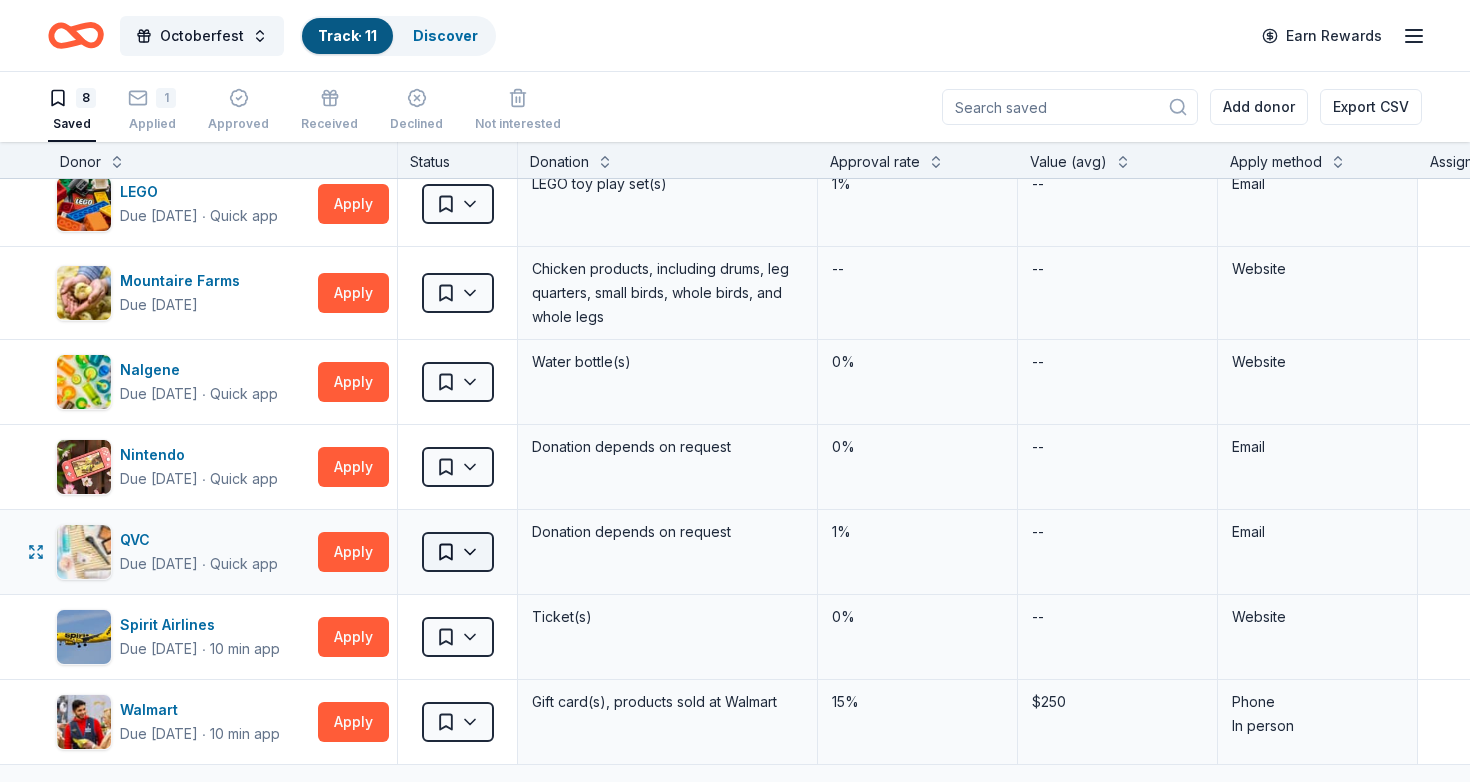 click on "Octoberfest Track  · 11 Discover Earn Rewards 8 Saved 1 Applied Approved Received Declined Not interested Add donor Export CSV Donor Status Donation Approval rate Value (avg) Apply method Assignee Notes JanSport Due in 61 days ∙ Quick app Apply Saved Backpacks 0% -- Website LEGO Due in 61 days ∙ Quick app Apply Saved LEGO toy play set(s) 1% -- Email Mountaire Farms Due in 77 days Apply Saved Chicken products, including drums, leg quarters, small birds, whole birds, and whole legs -- -- Website Nalgene Due in 61 days ∙ Quick app Apply Saved Water bottle(s) 0% -- Website Nintendo Due in 61 days ∙ Quick app Apply Saved Donation depends on request 0% -- Email QVC Due in 61 days ∙ Quick app Apply Saved Donation depends on request 1% -- Email Spirit Airlines Due in 61 days ∙ 10 min app Apply Saved Ticket(s) 0% -- Website Walmart Due in 61 days ∙ 10 min app Apply Saved Gift card(s), products sold at Walmart 15% $250 Phone In person   Discover more donors Saved" at bounding box center (735, 391) 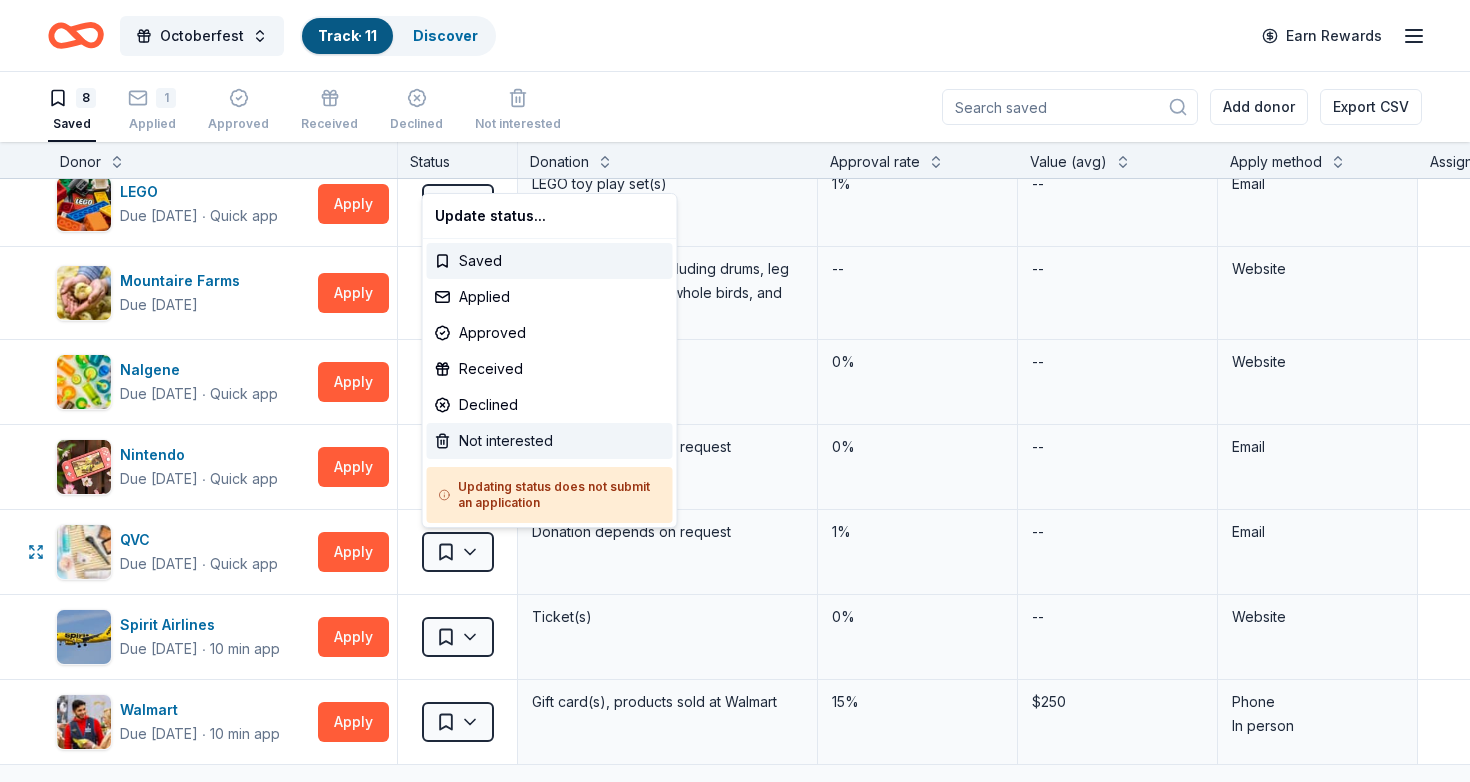 click on "Not interested" at bounding box center [550, 441] 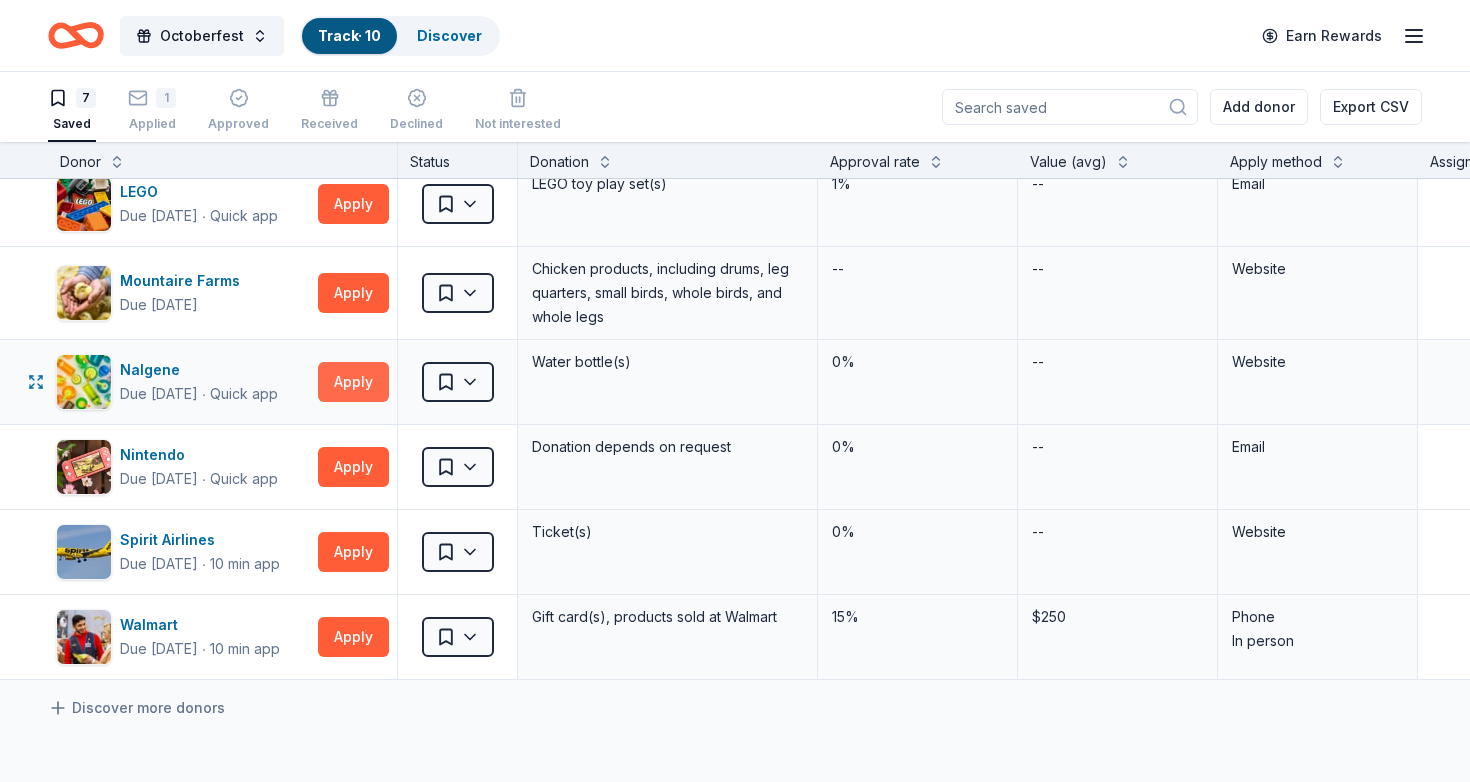 click on "Apply" at bounding box center (353, 382) 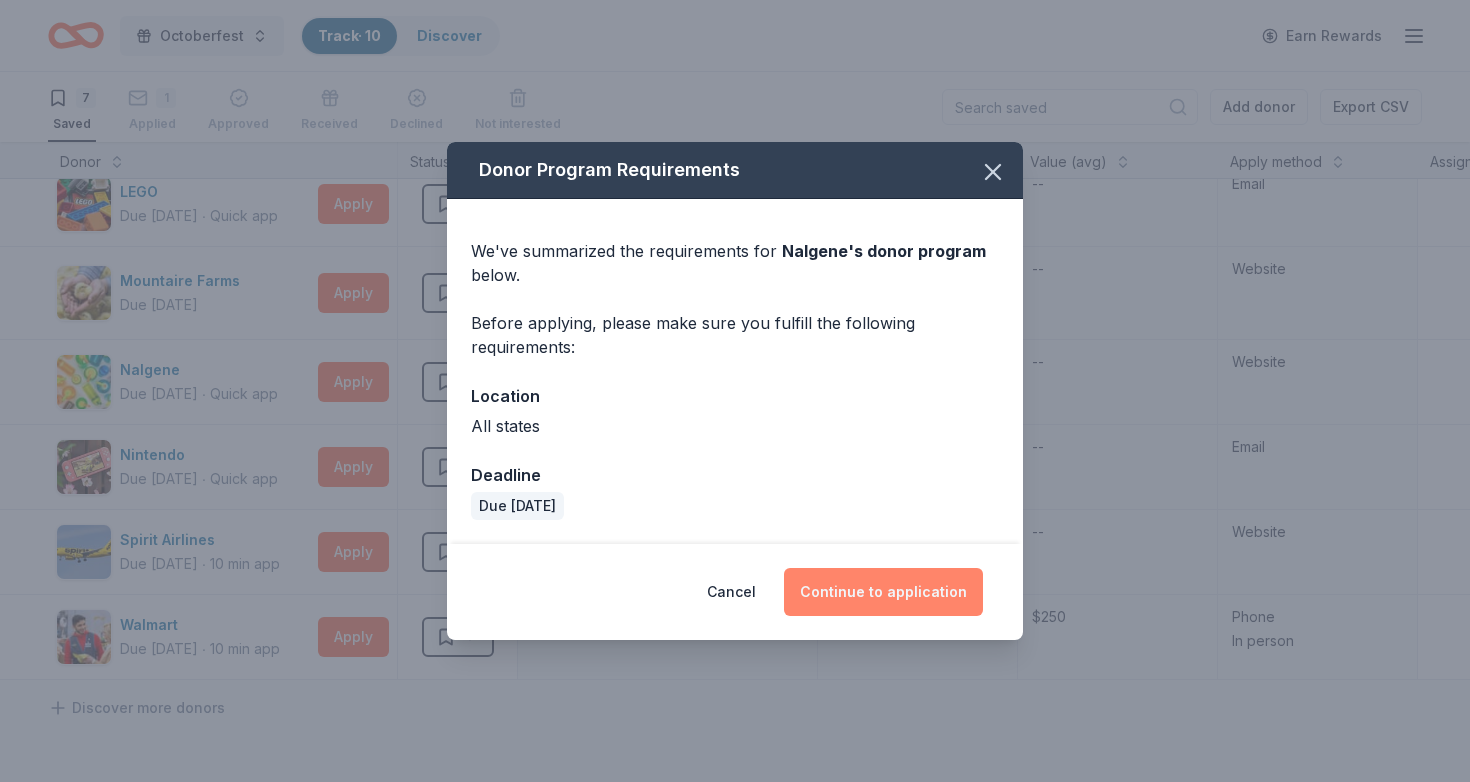 click on "Continue to application" at bounding box center [883, 592] 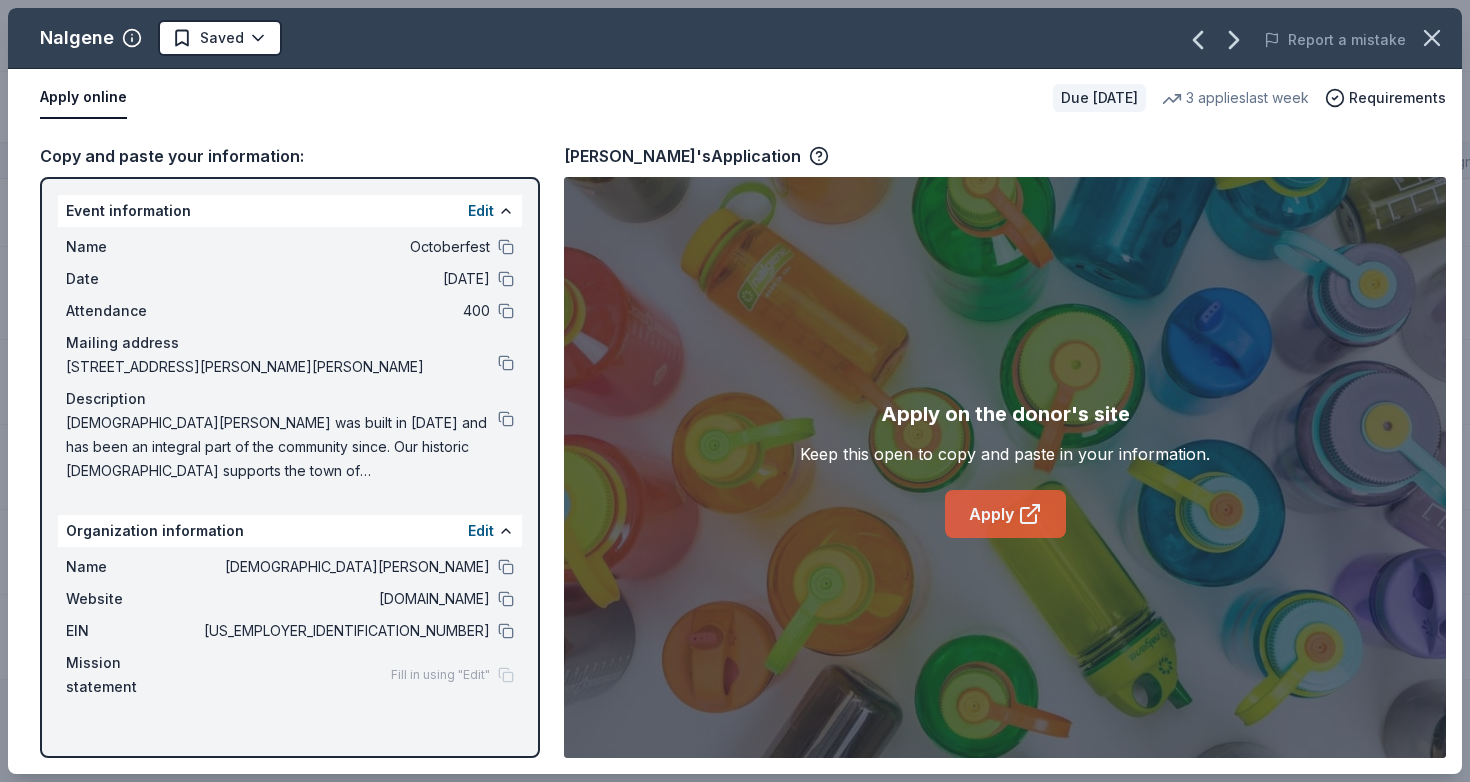 click 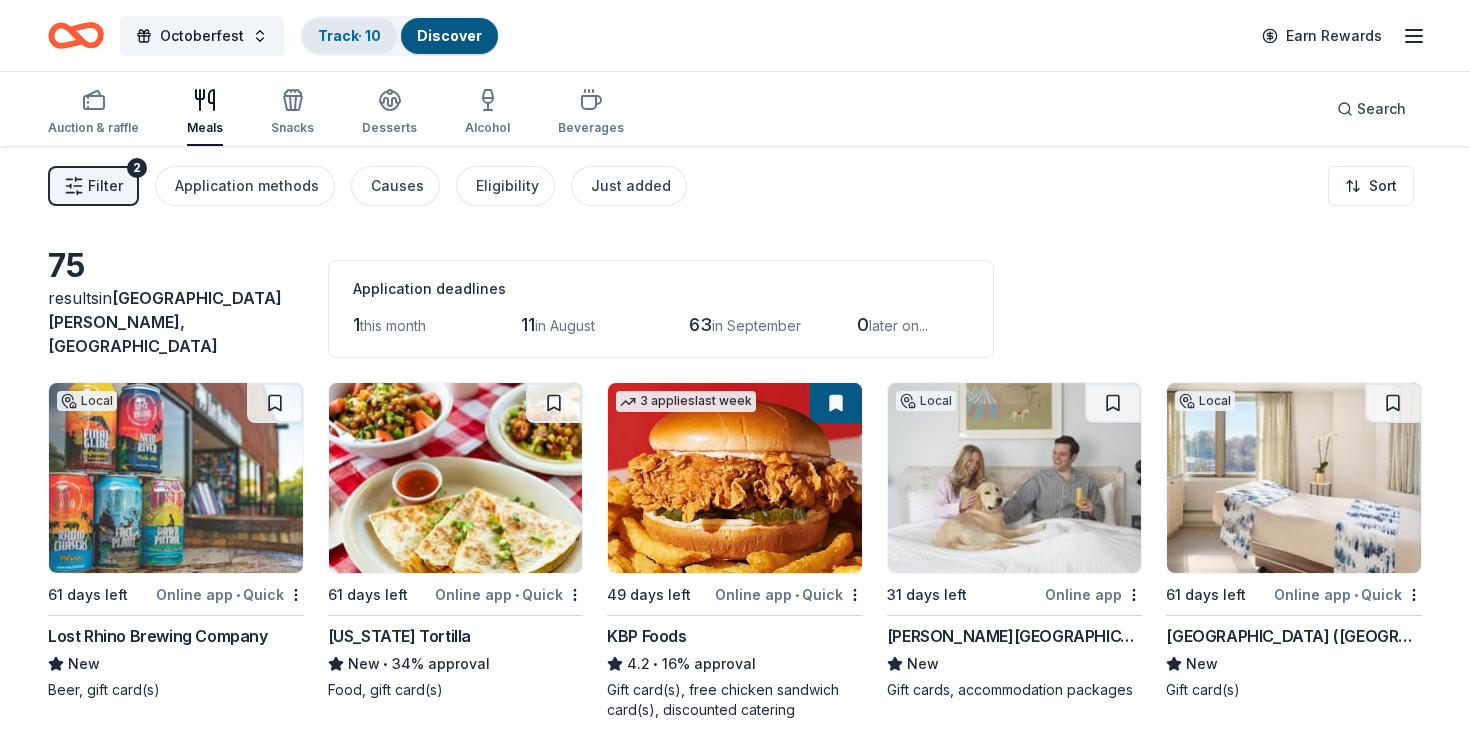 click on "Track  · 10" at bounding box center [349, 35] 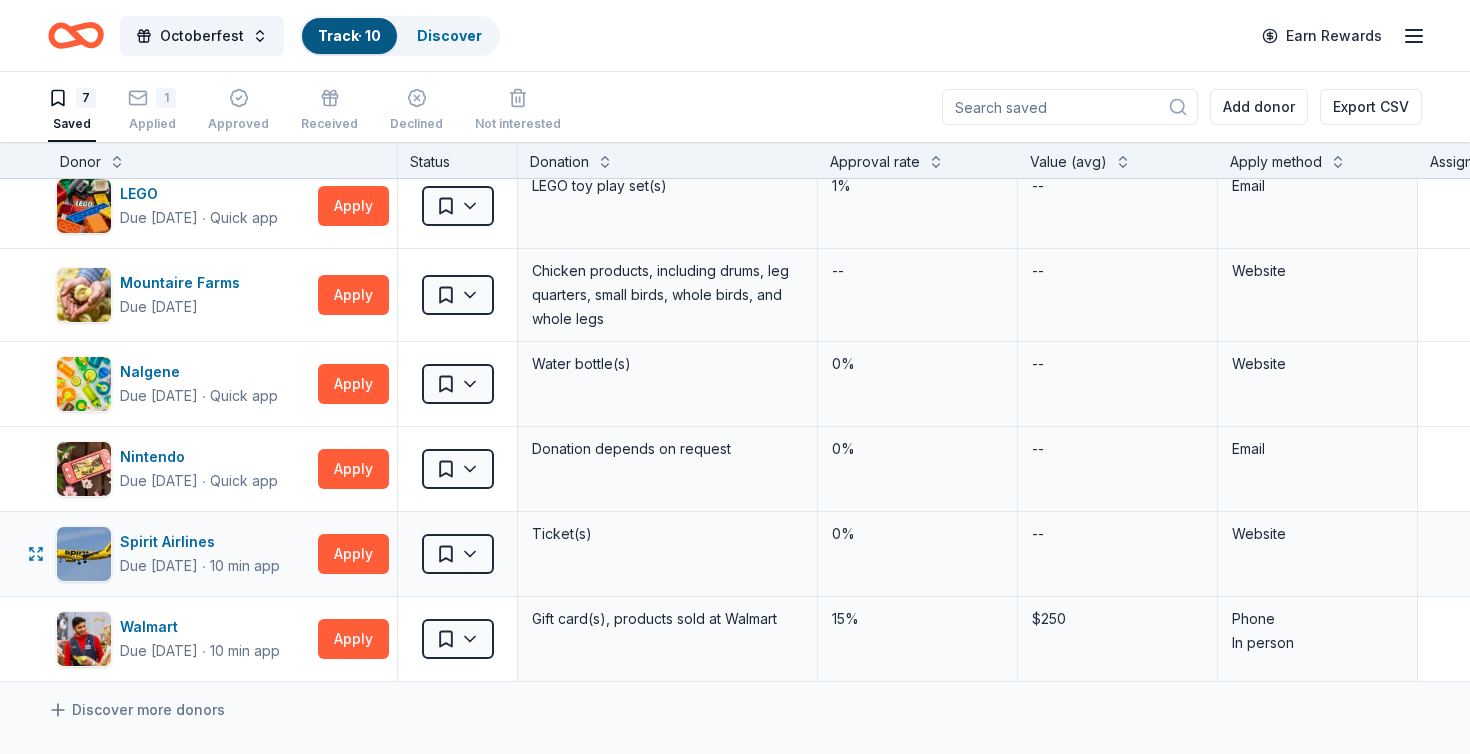 scroll, scrollTop: 95, scrollLeft: 0, axis: vertical 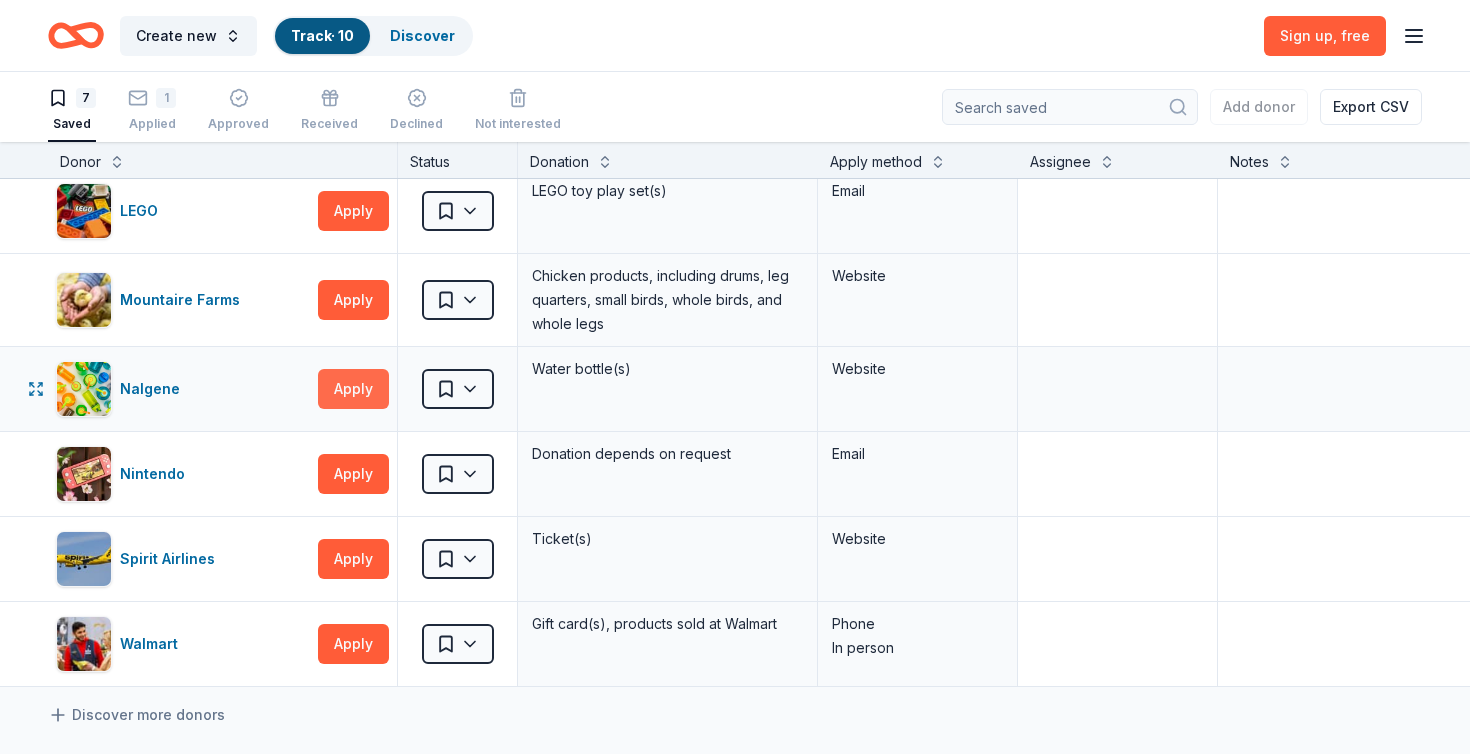 click on "Apply" at bounding box center (353, 389) 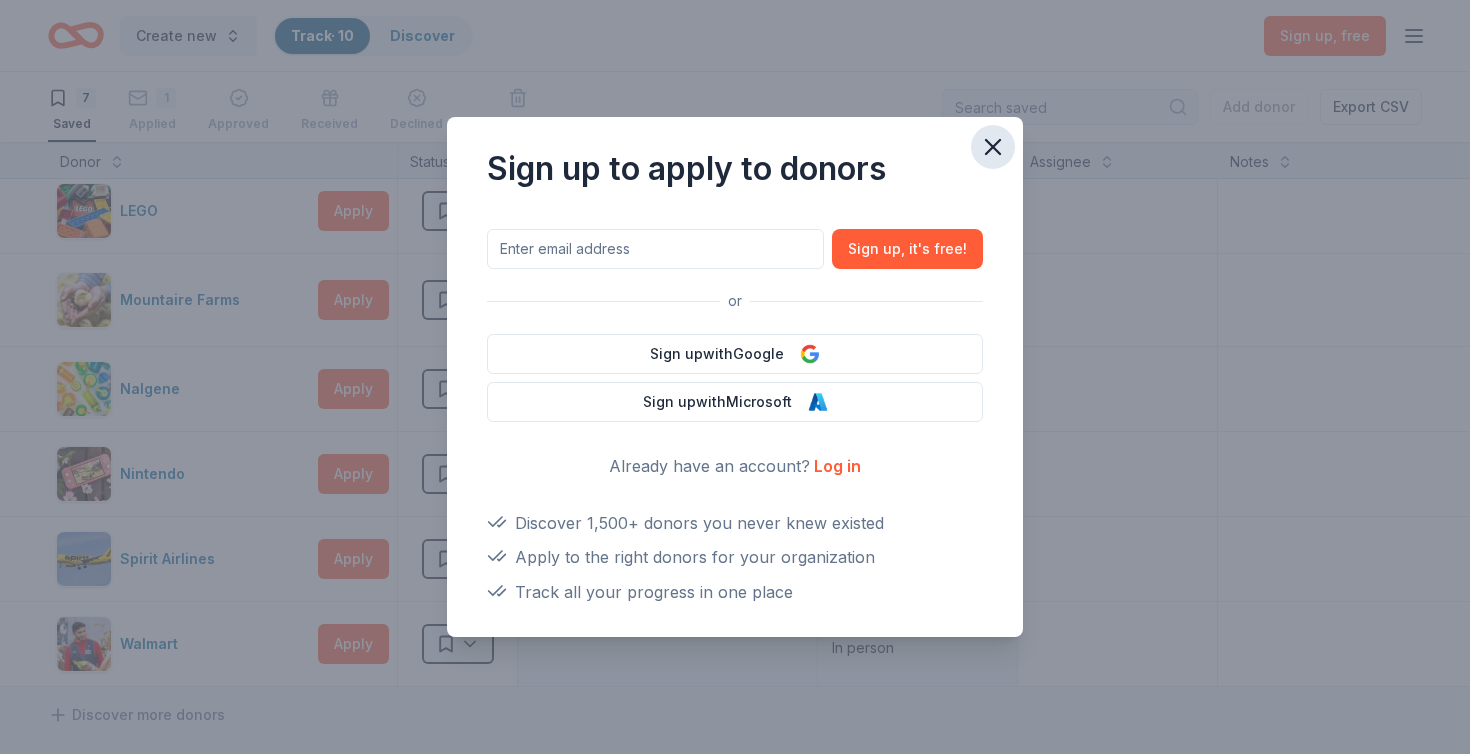 click 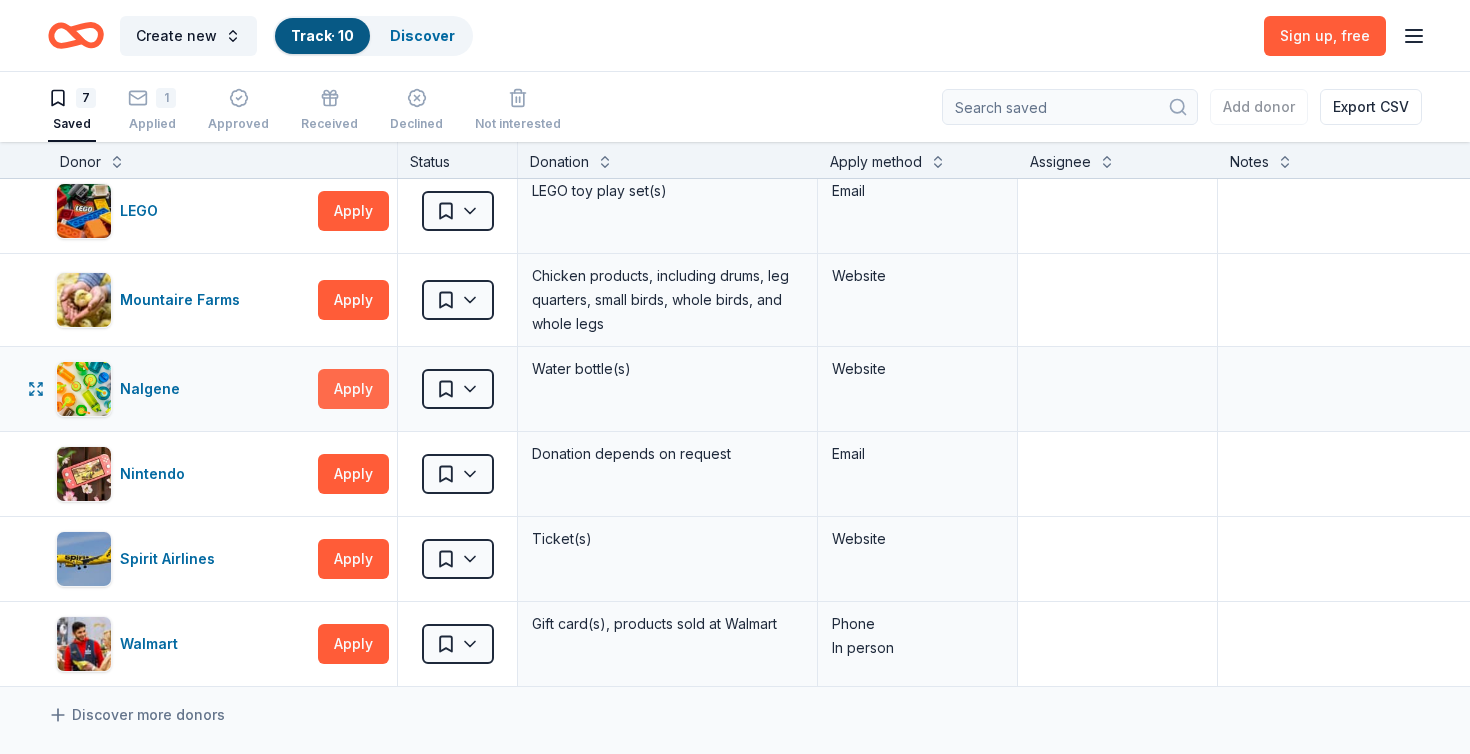 click on "Apply" at bounding box center (353, 389) 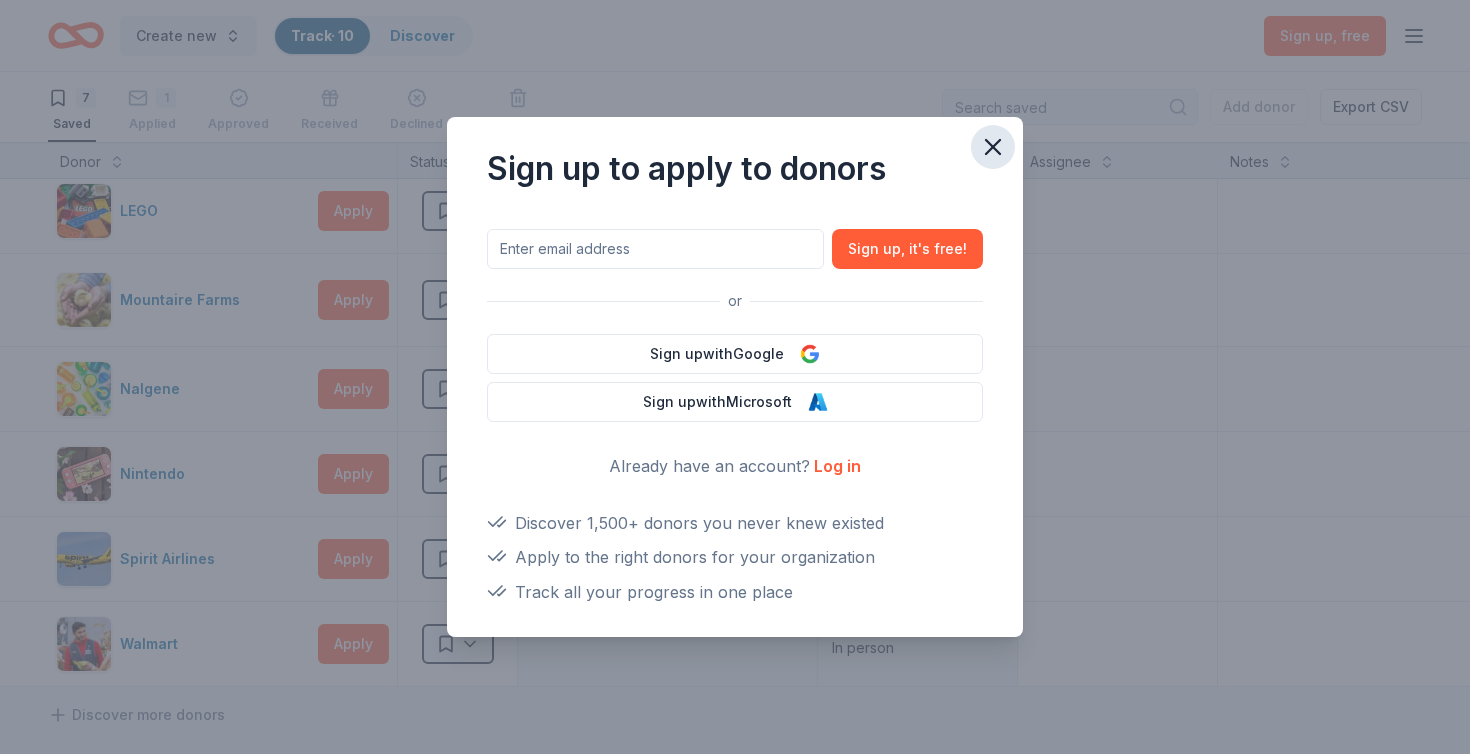 click 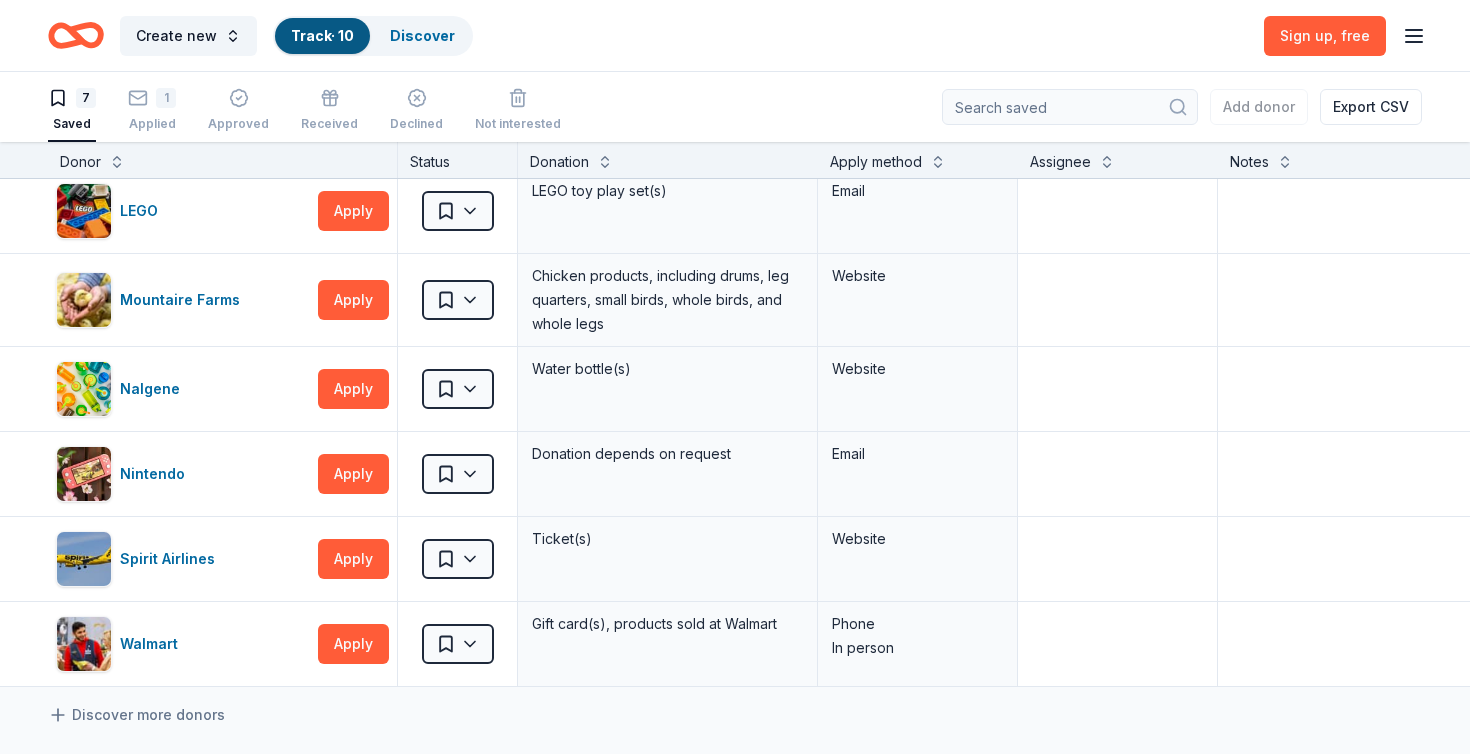 click 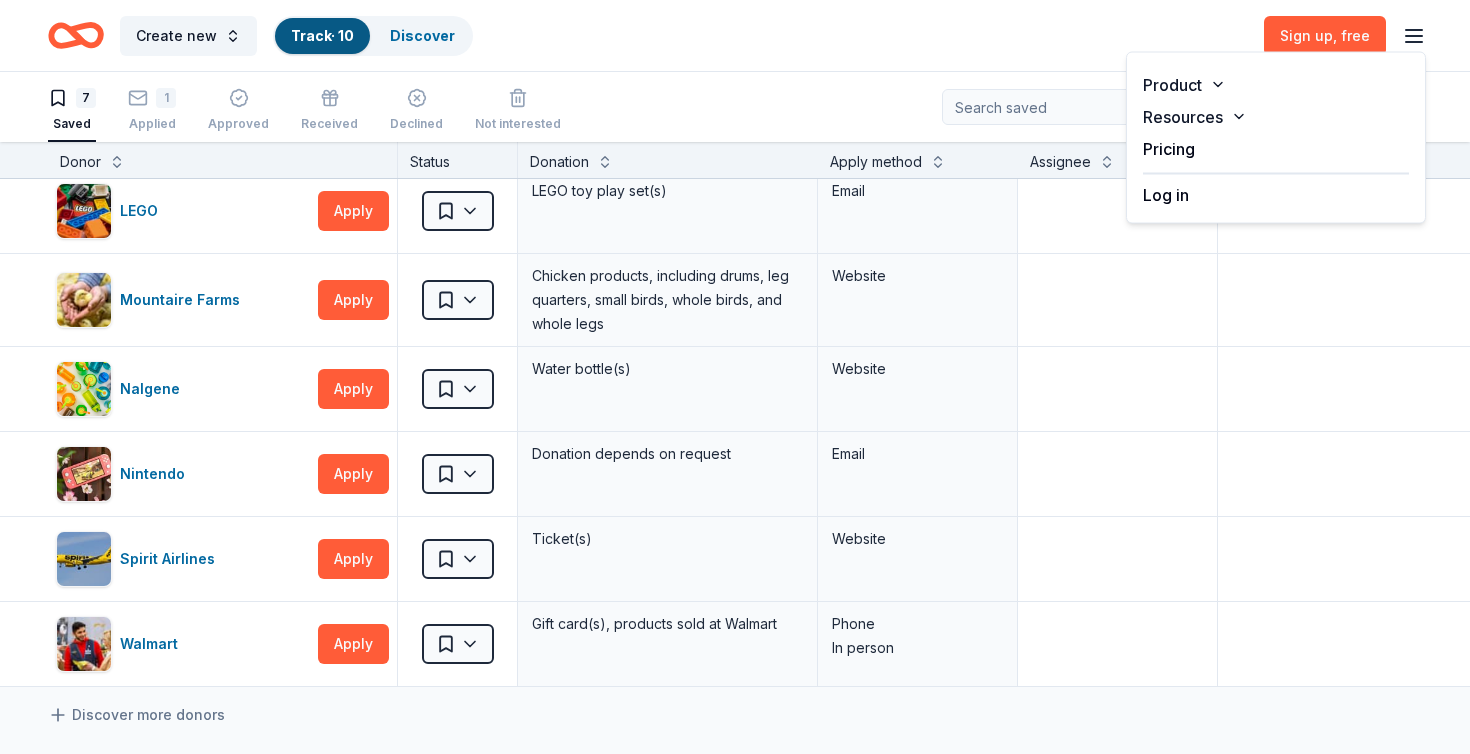 click on "Log in" at bounding box center (1276, 190) 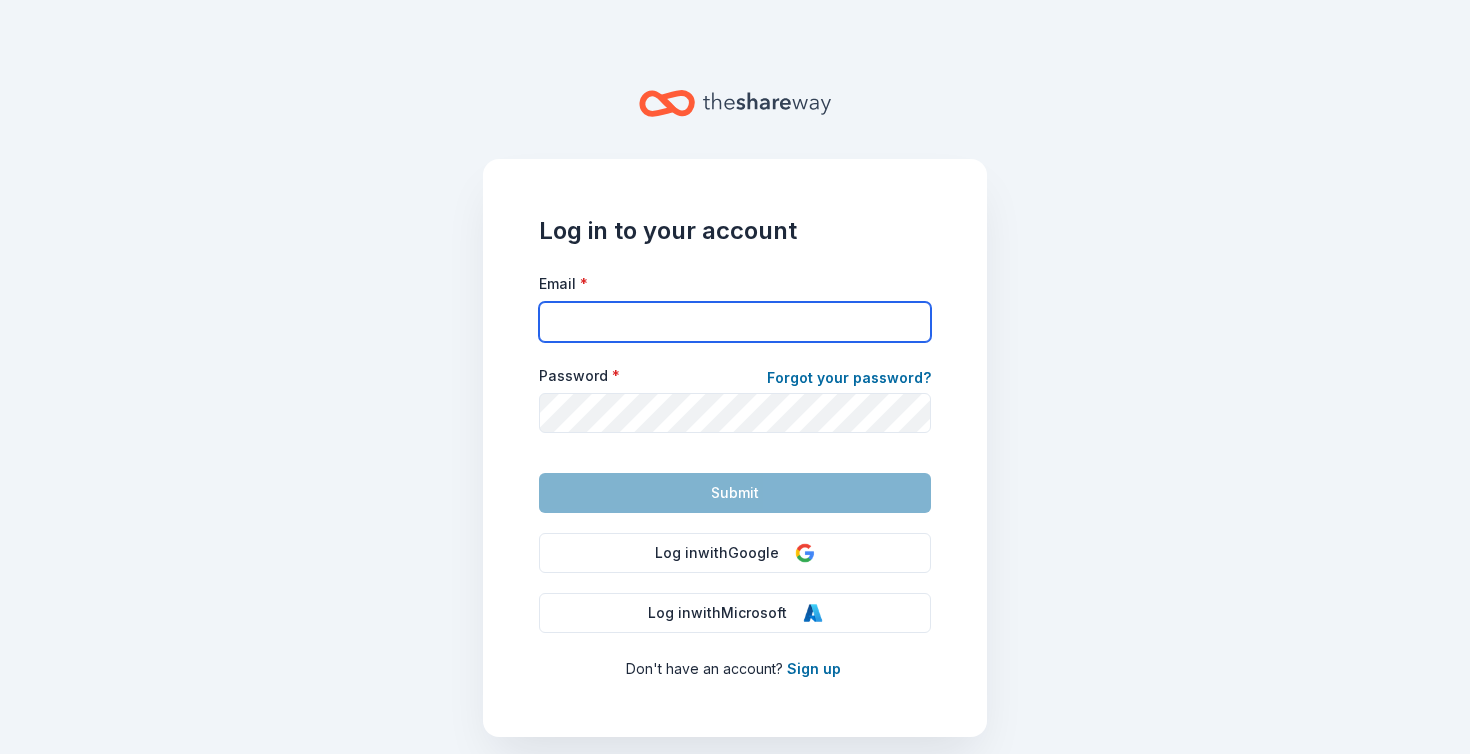 type on "monacoj610@gmail.com" 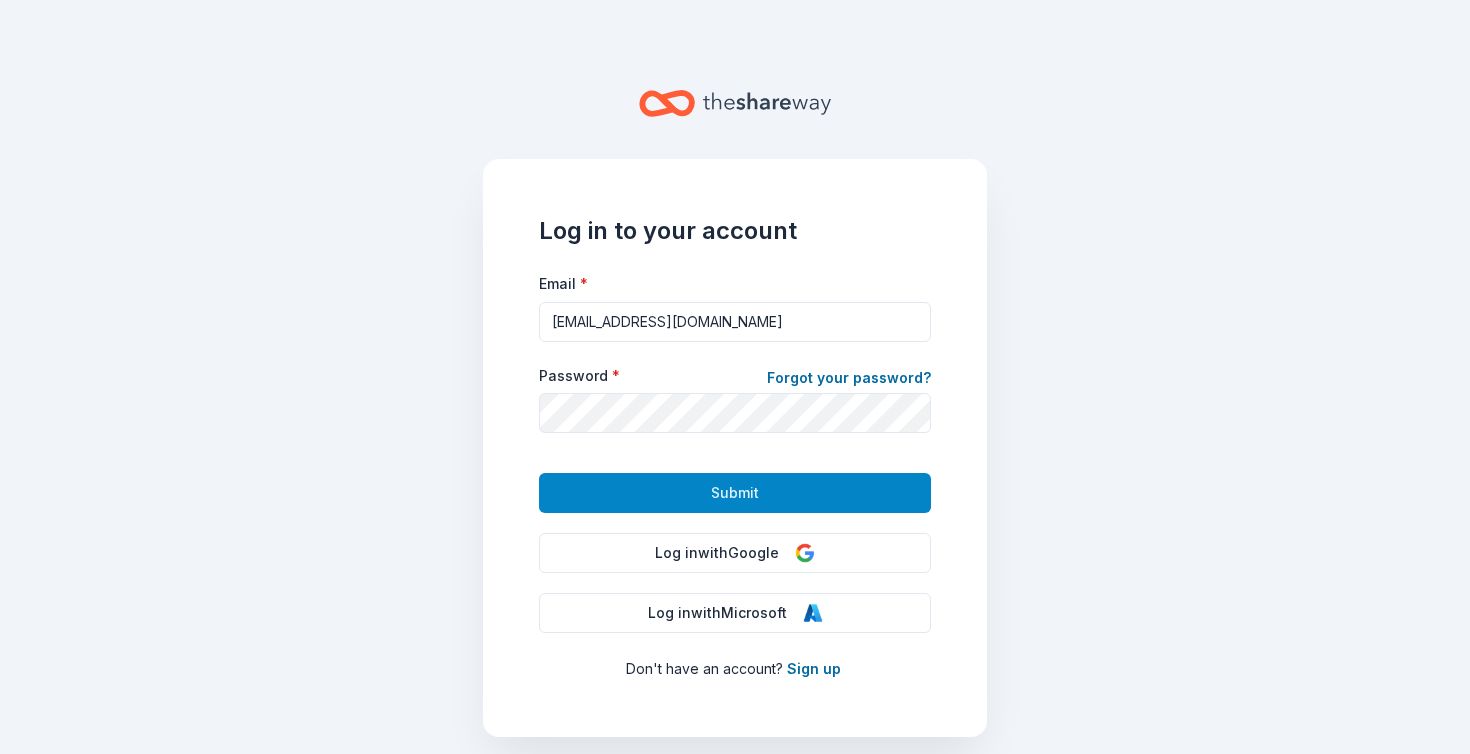 click on "Submit" at bounding box center [735, 493] 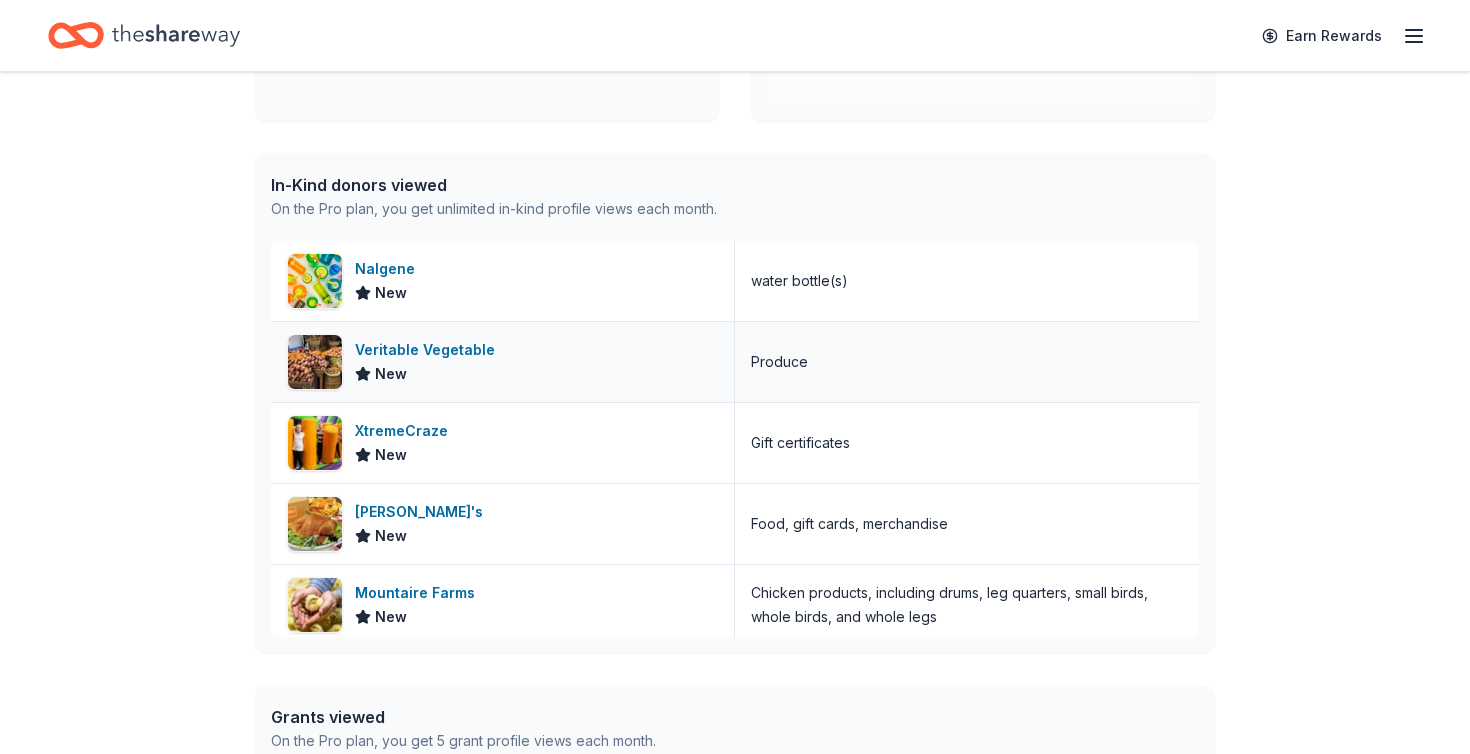 scroll, scrollTop: 448, scrollLeft: 0, axis: vertical 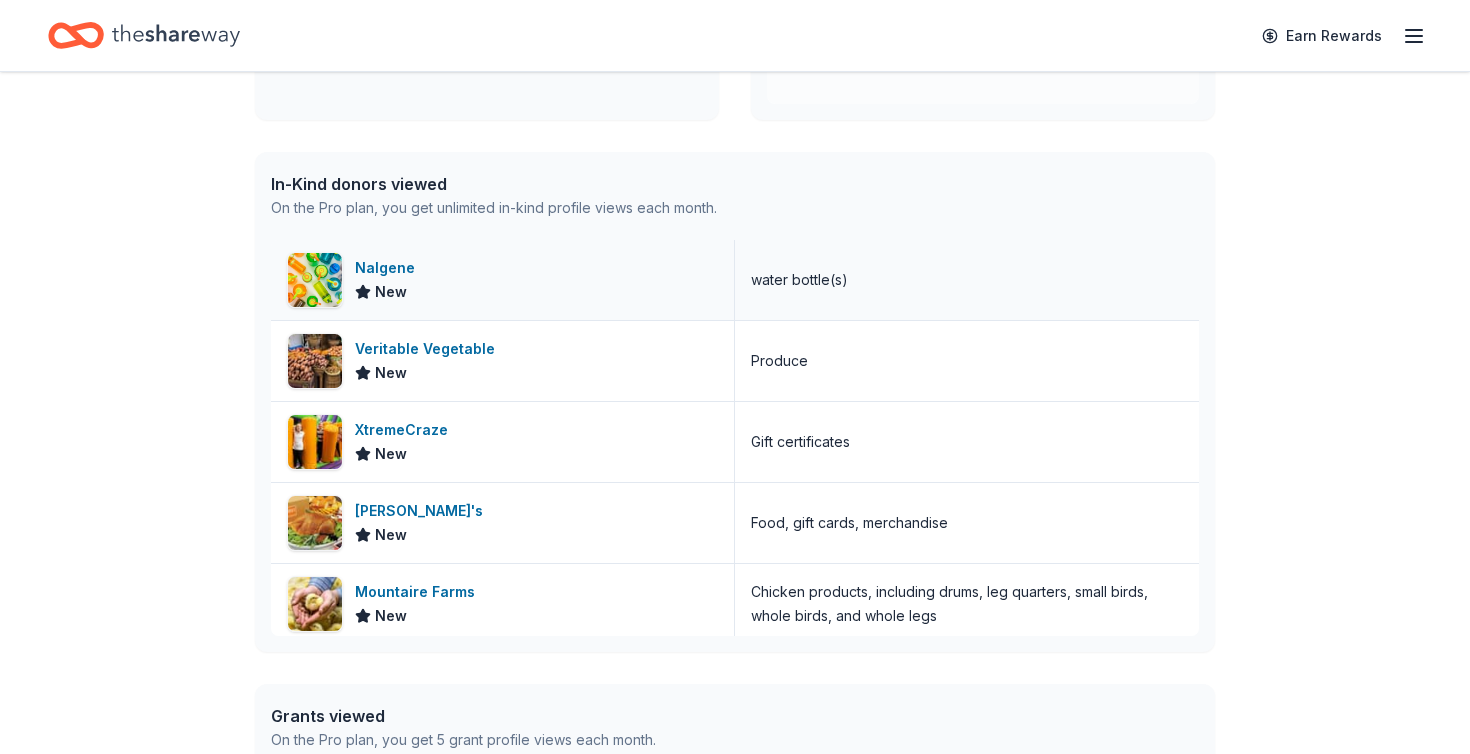 click on "Nalgene New" at bounding box center [503, 280] 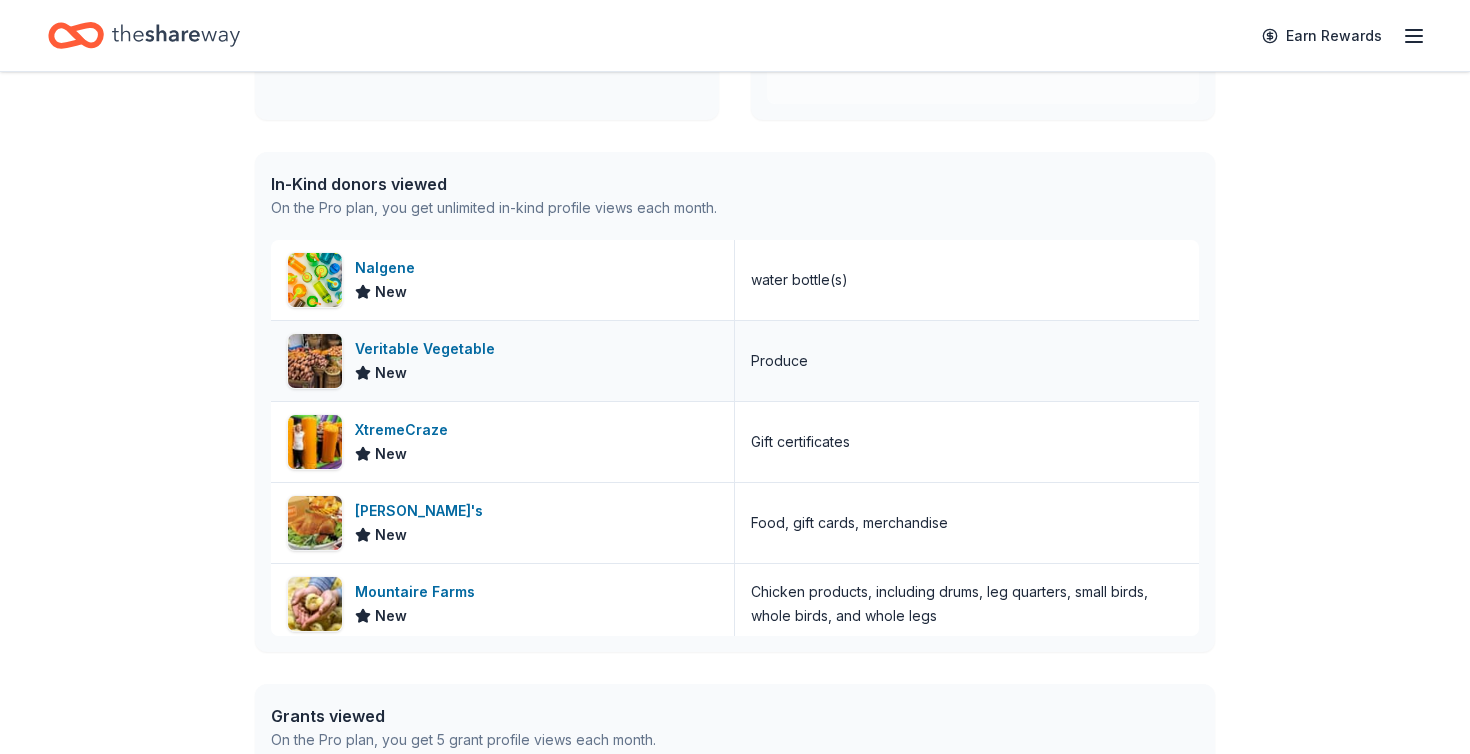 click on "Veritable Vegetable New" at bounding box center [503, 361] 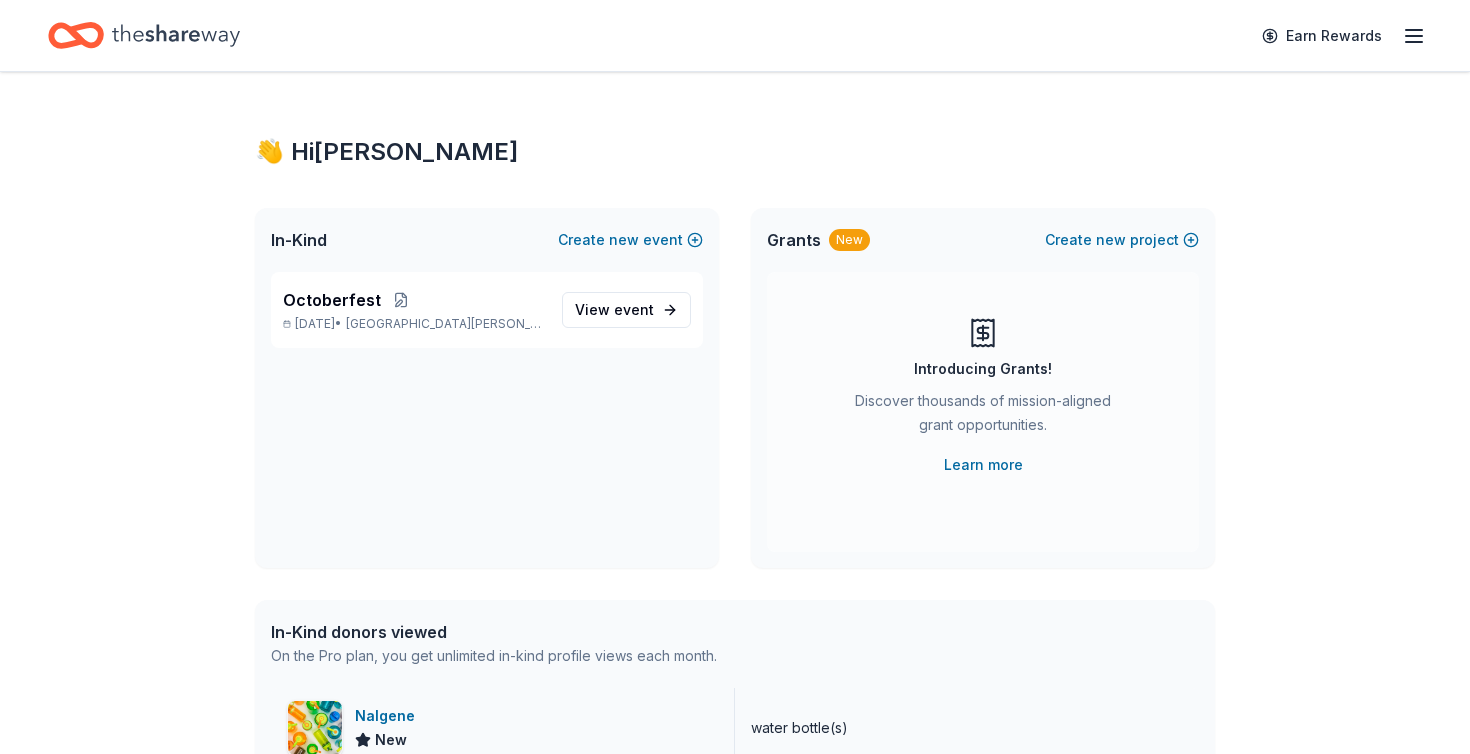 scroll, scrollTop: 0, scrollLeft: 0, axis: both 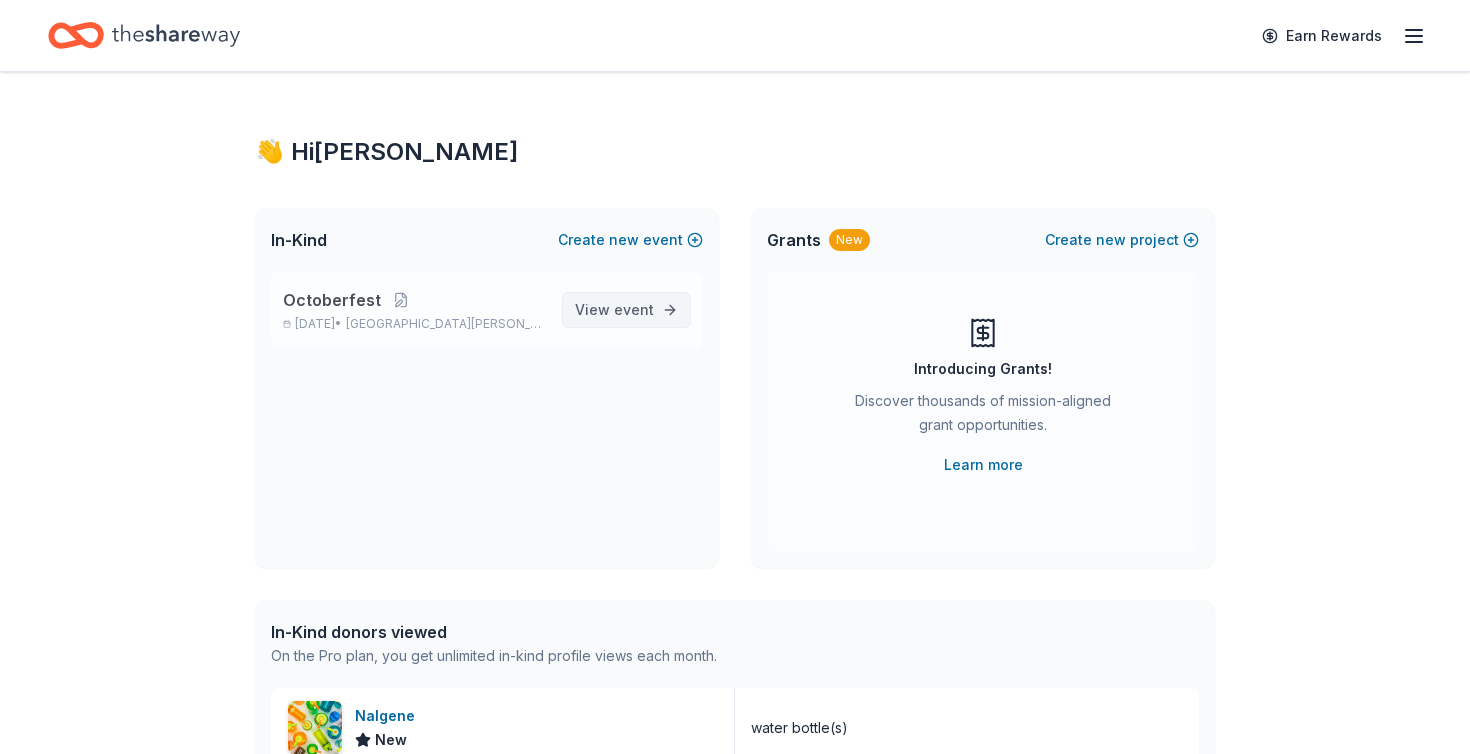 click on "event" at bounding box center (634, 309) 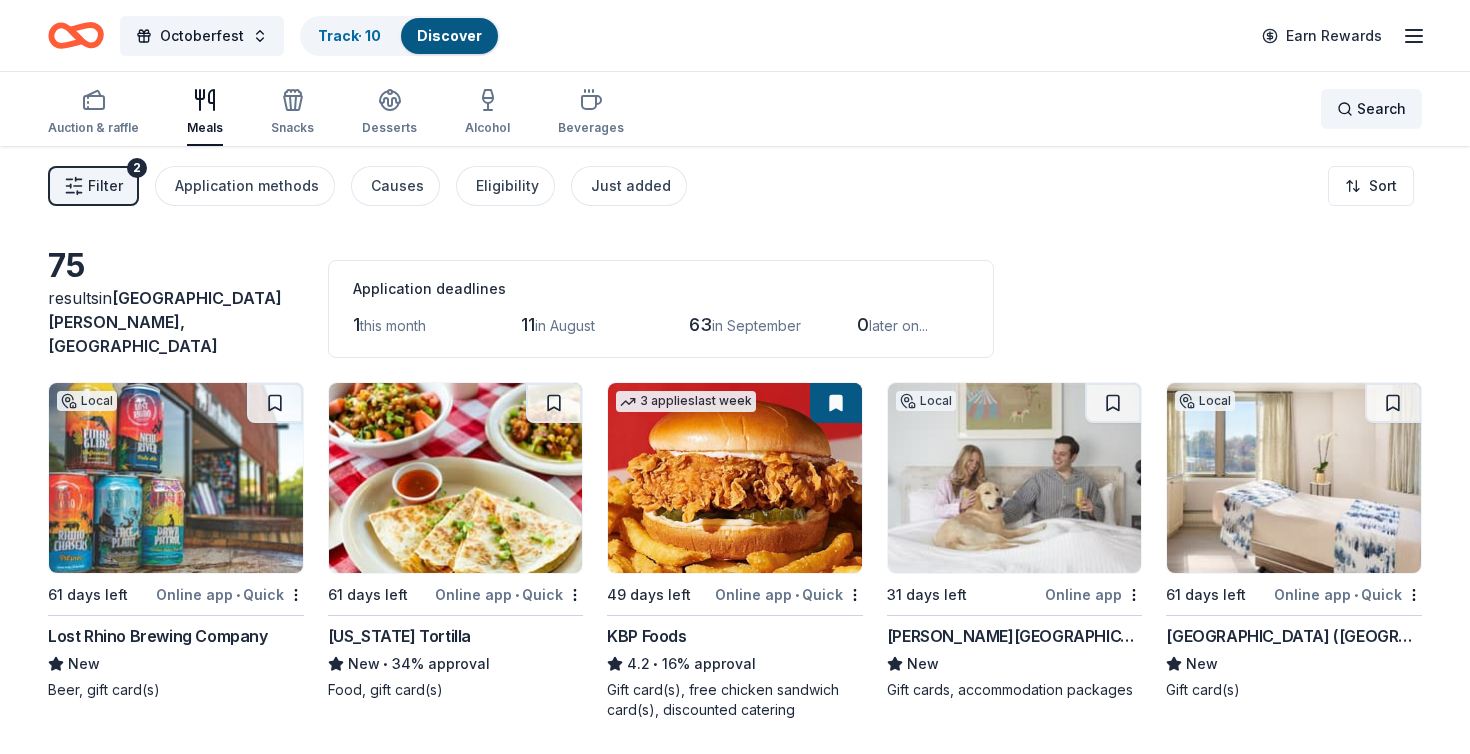 click on "Search" at bounding box center [1371, 109] 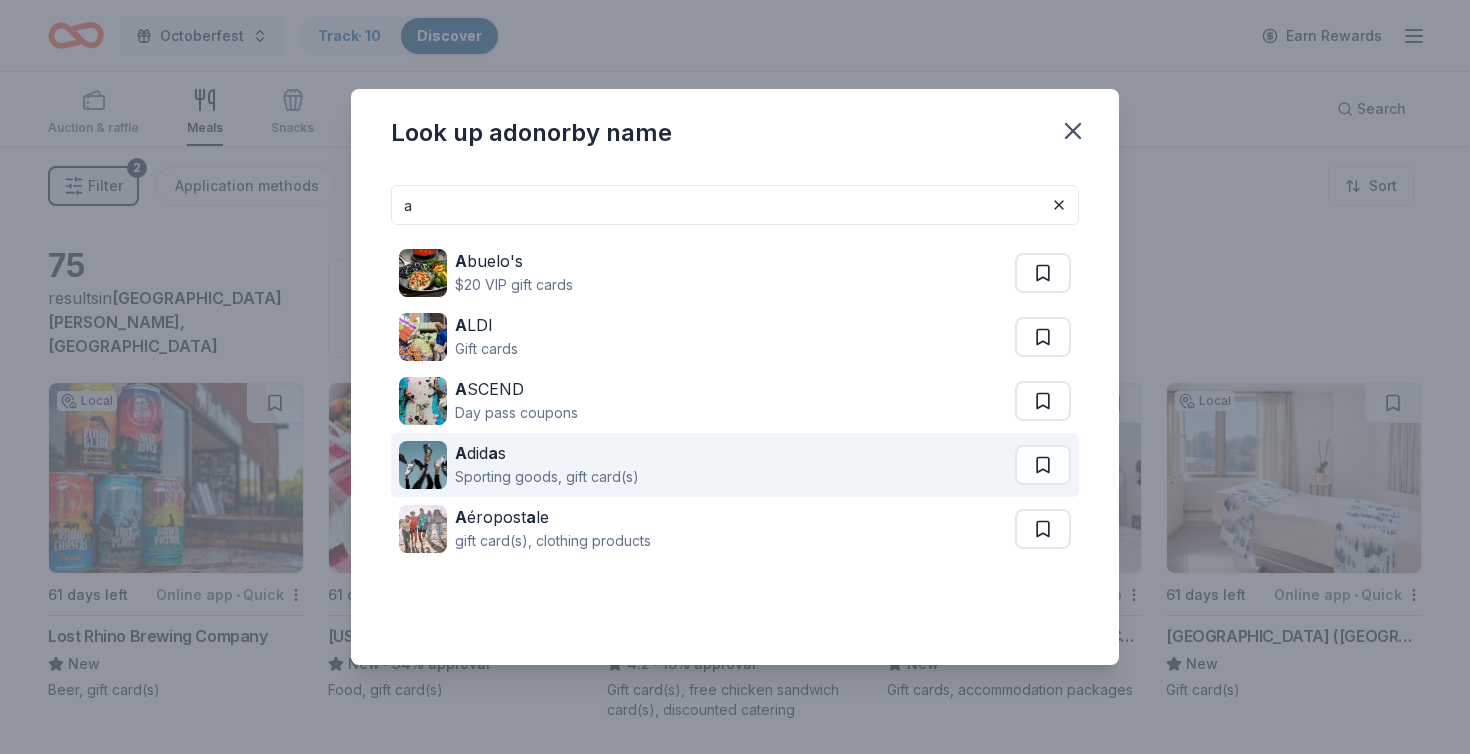 type on "a" 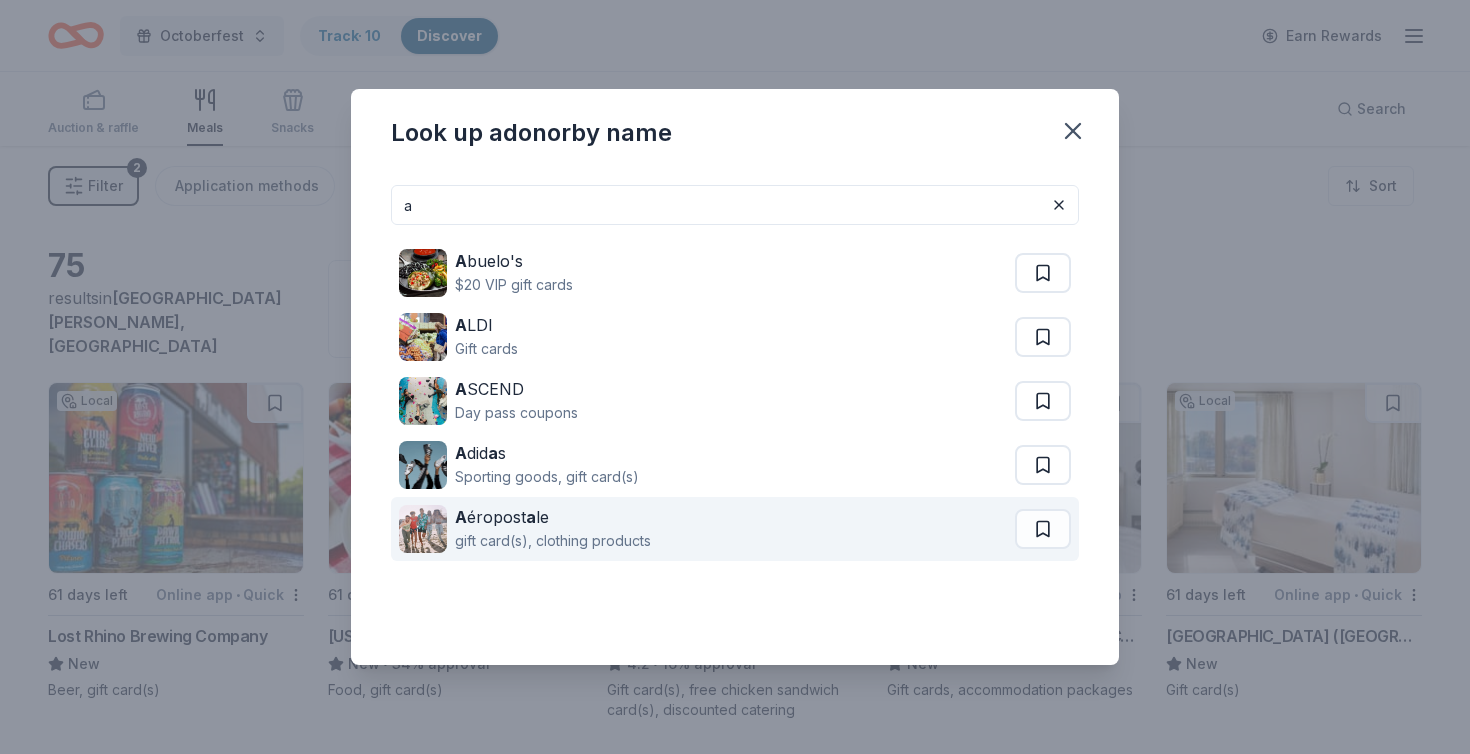 click on "A éropost a le" at bounding box center (553, 517) 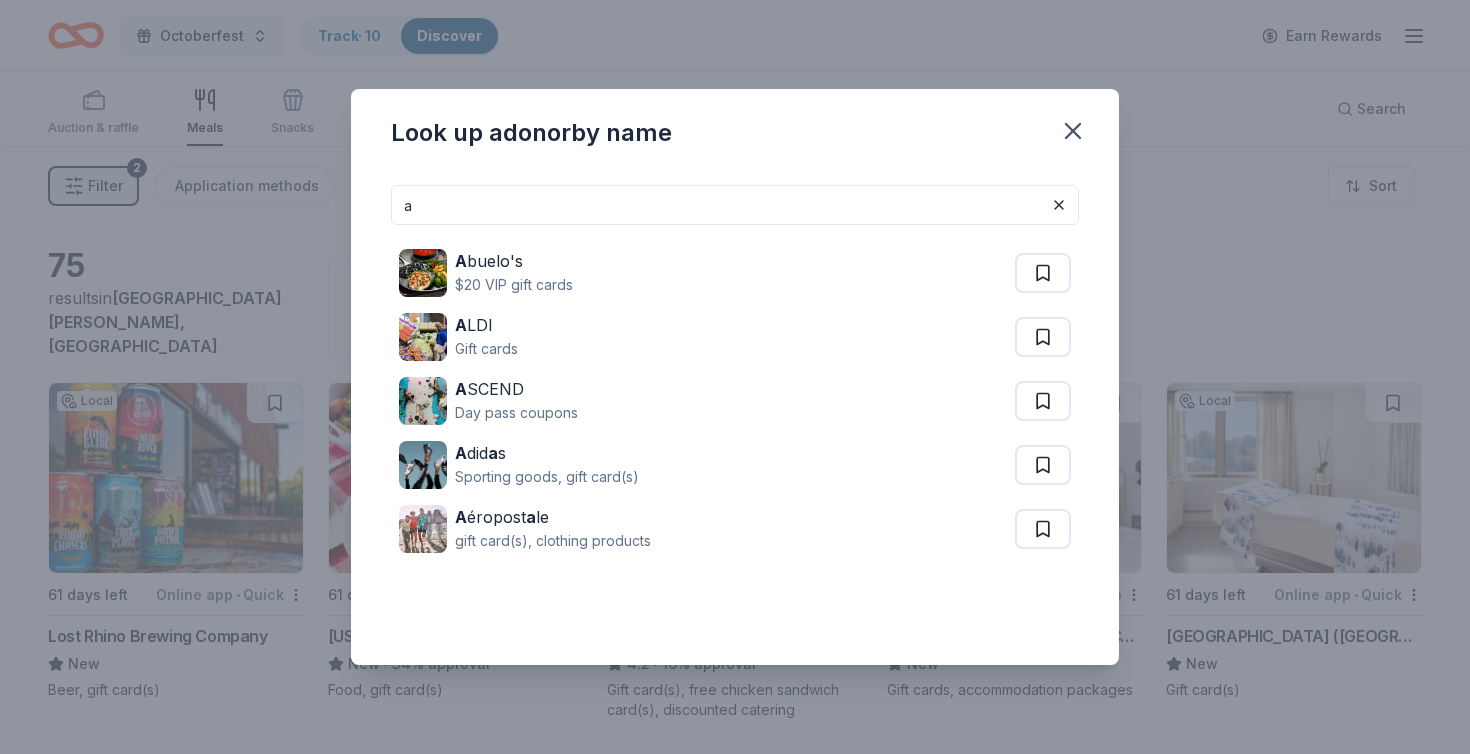 click on "a" at bounding box center (735, 205) 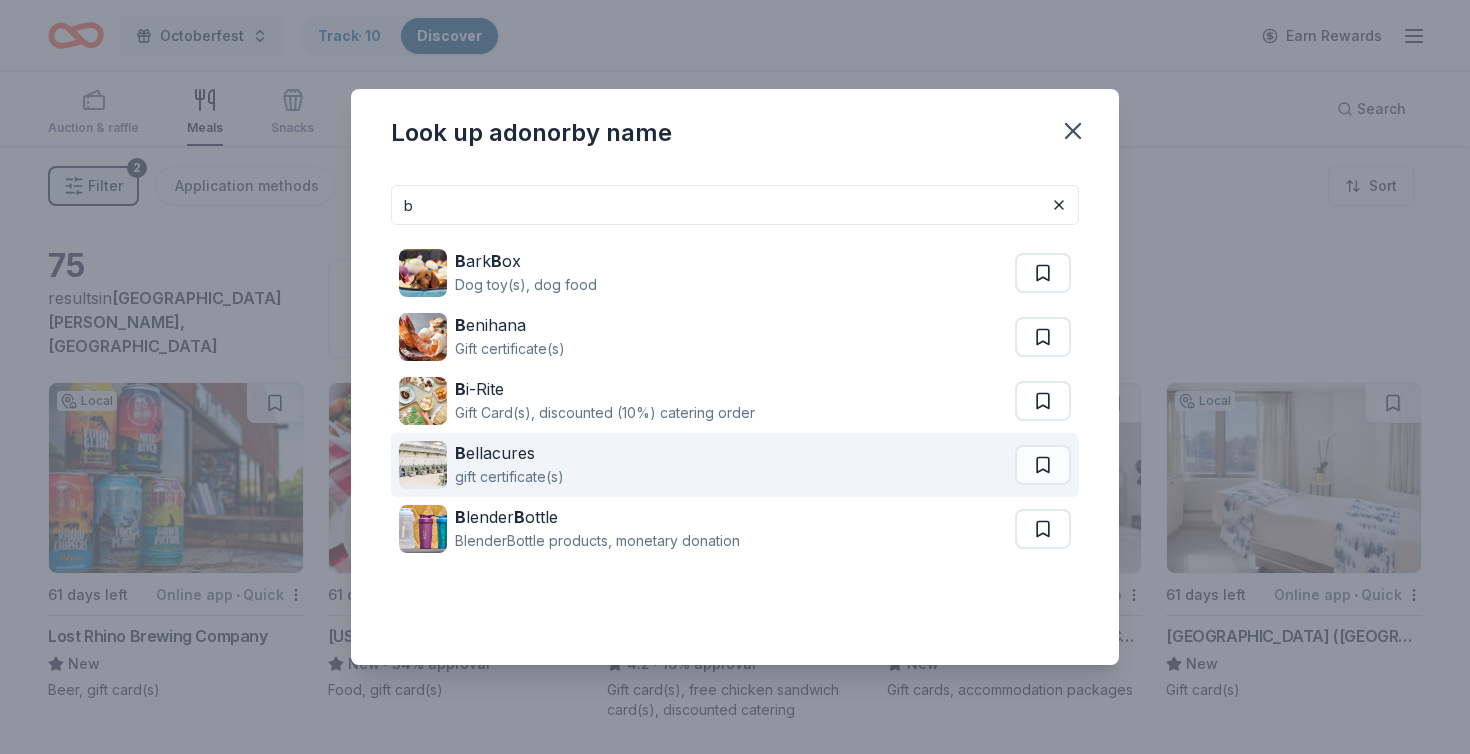 type on "b" 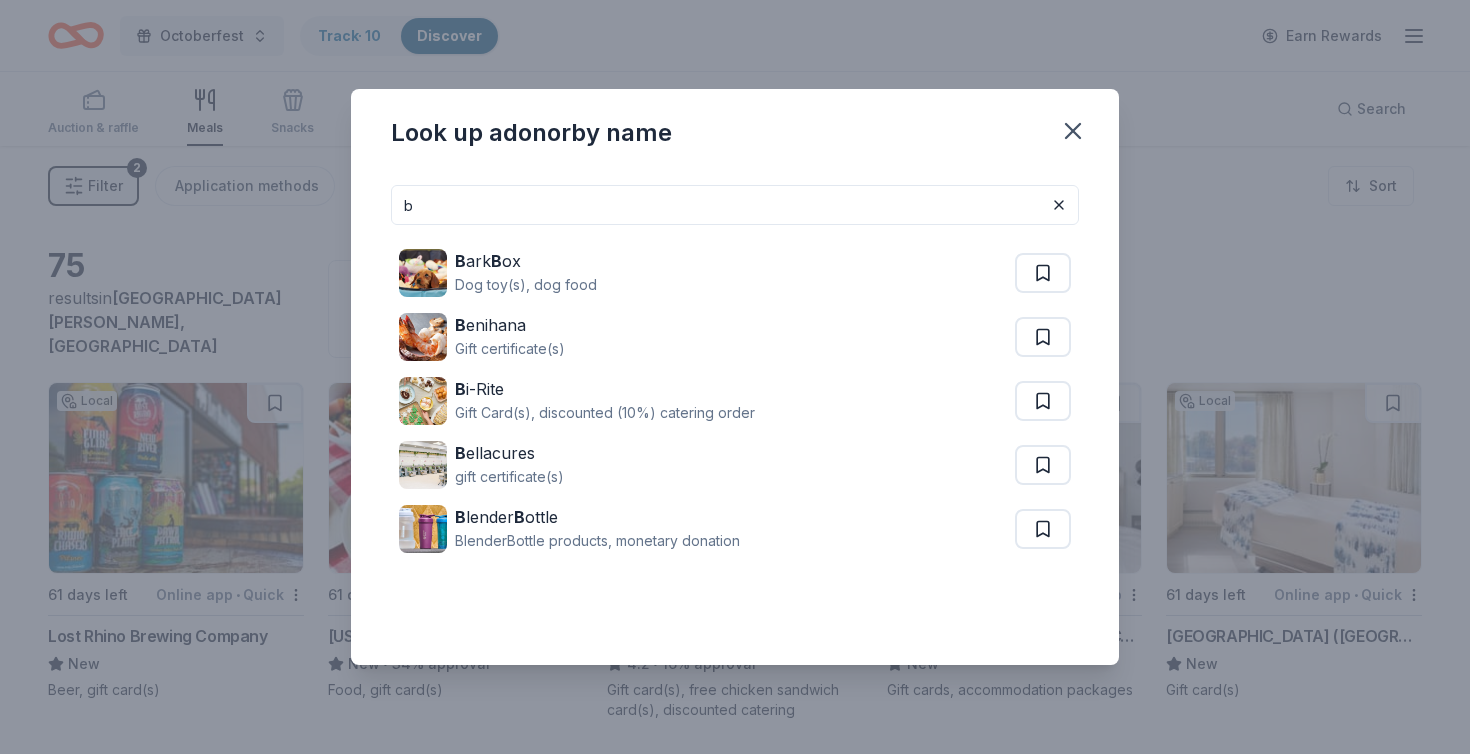 click on "b" at bounding box center (735, 205) 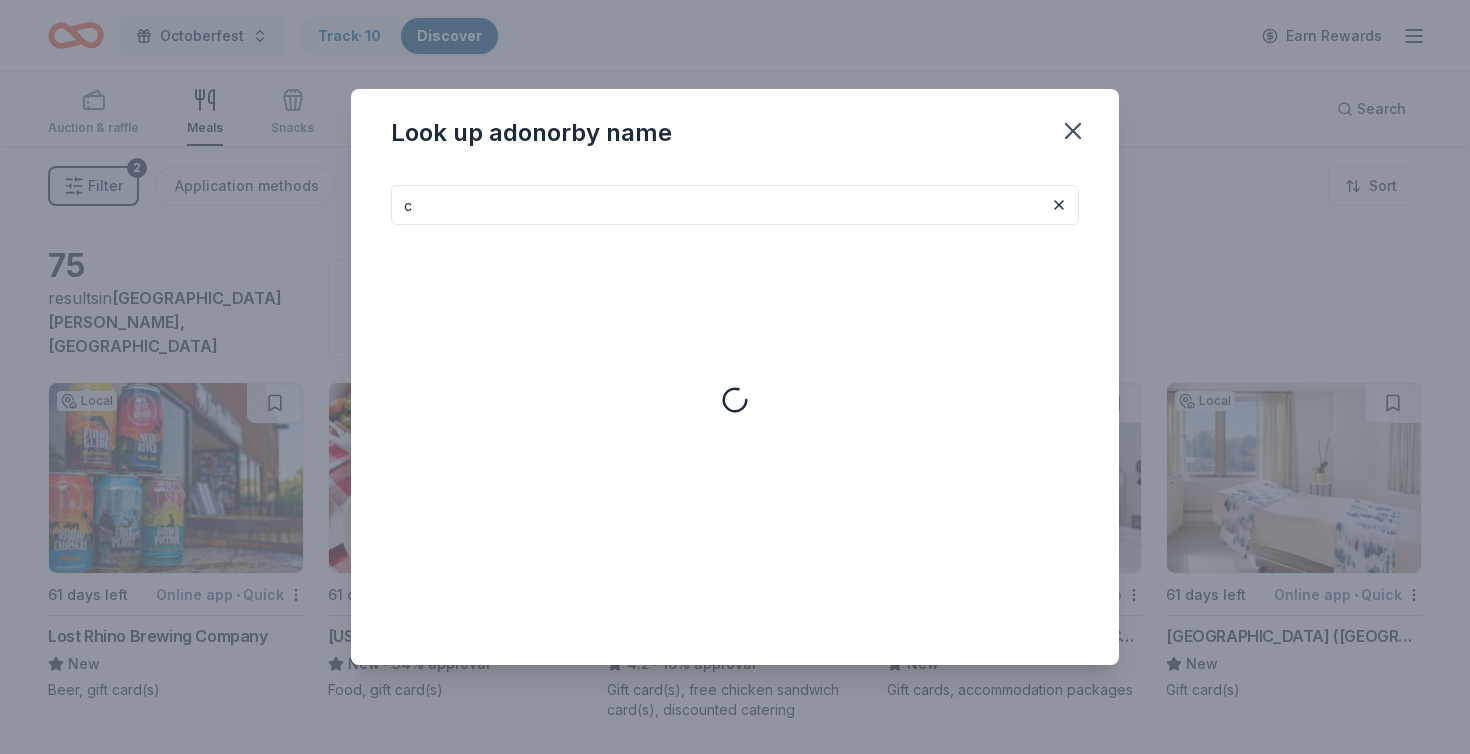 type on "c" 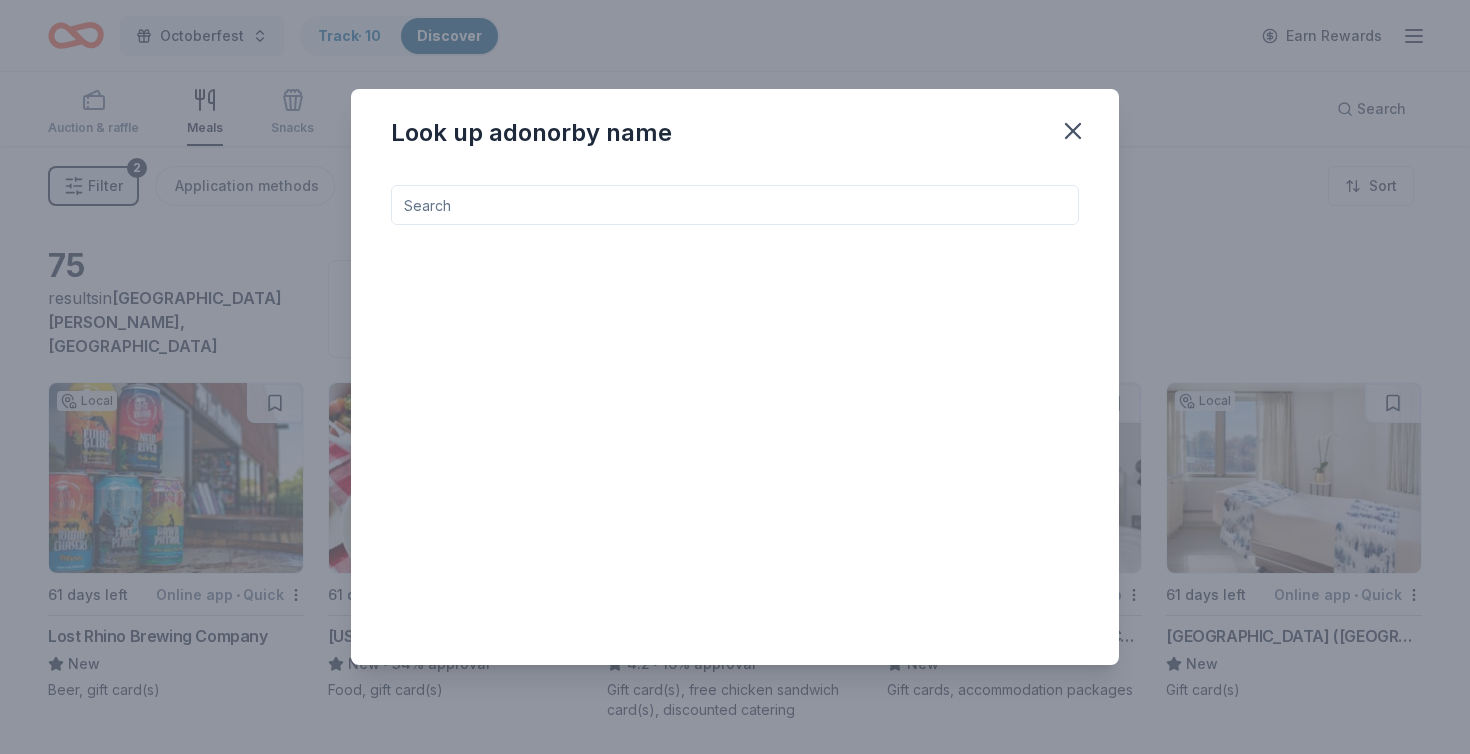 type on "d" 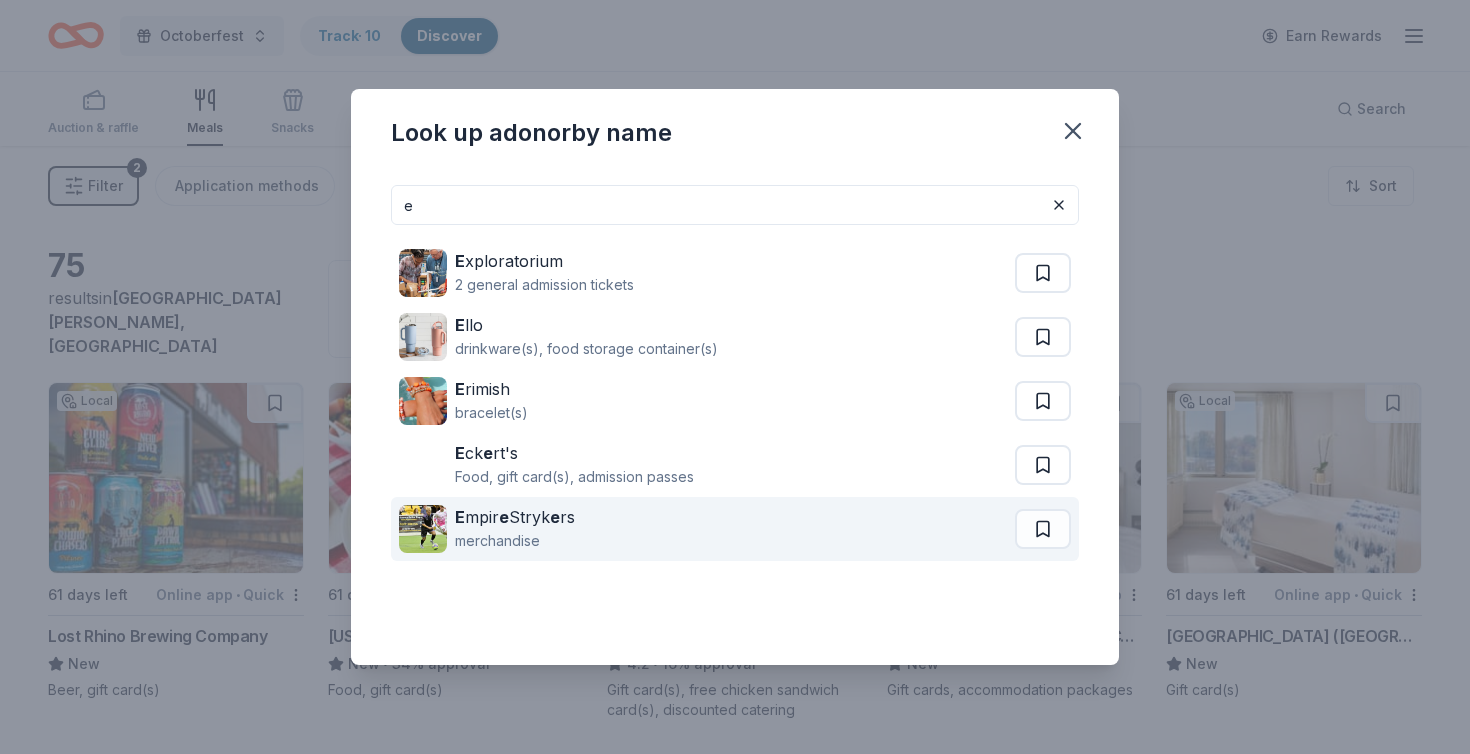 type on "e" 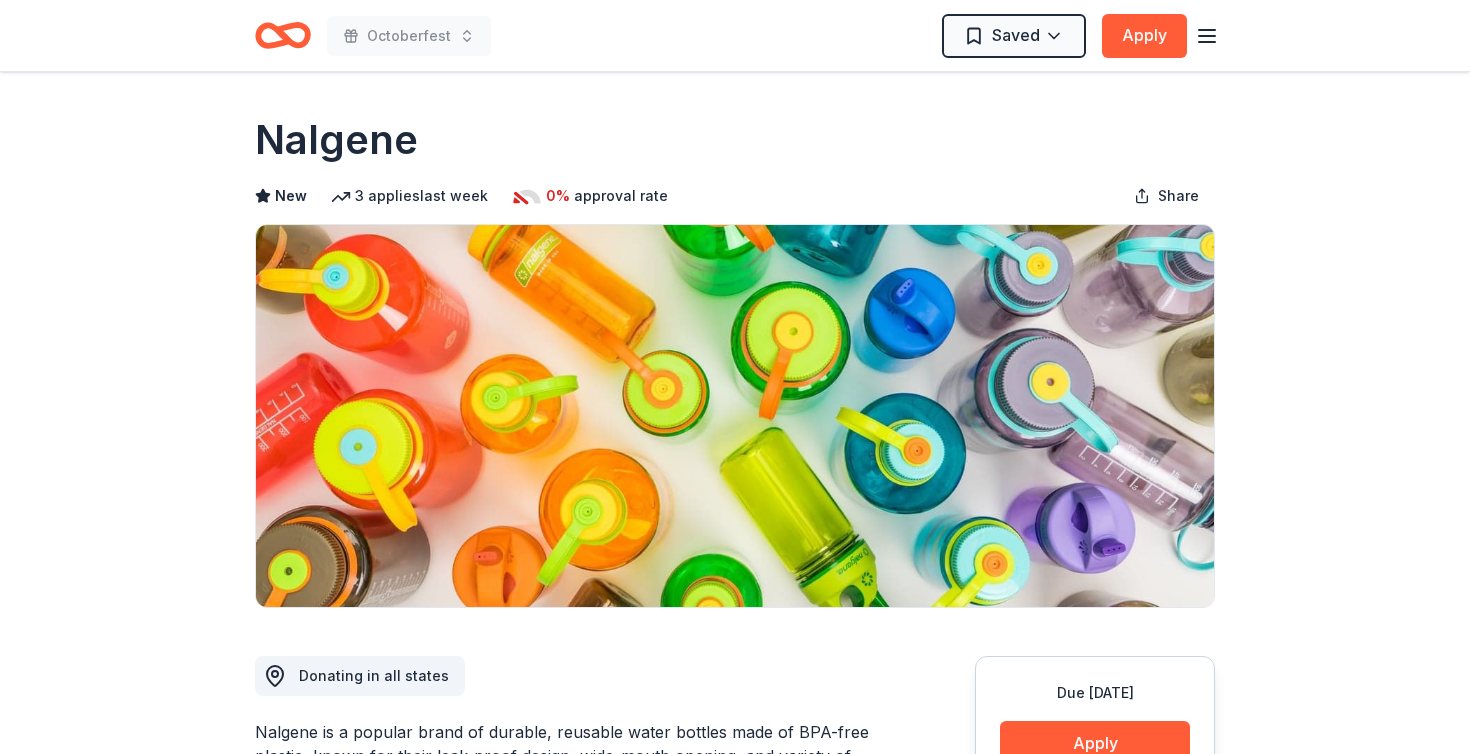 scroll, scrollTop: 0, scrollLeft: 0, axis: both 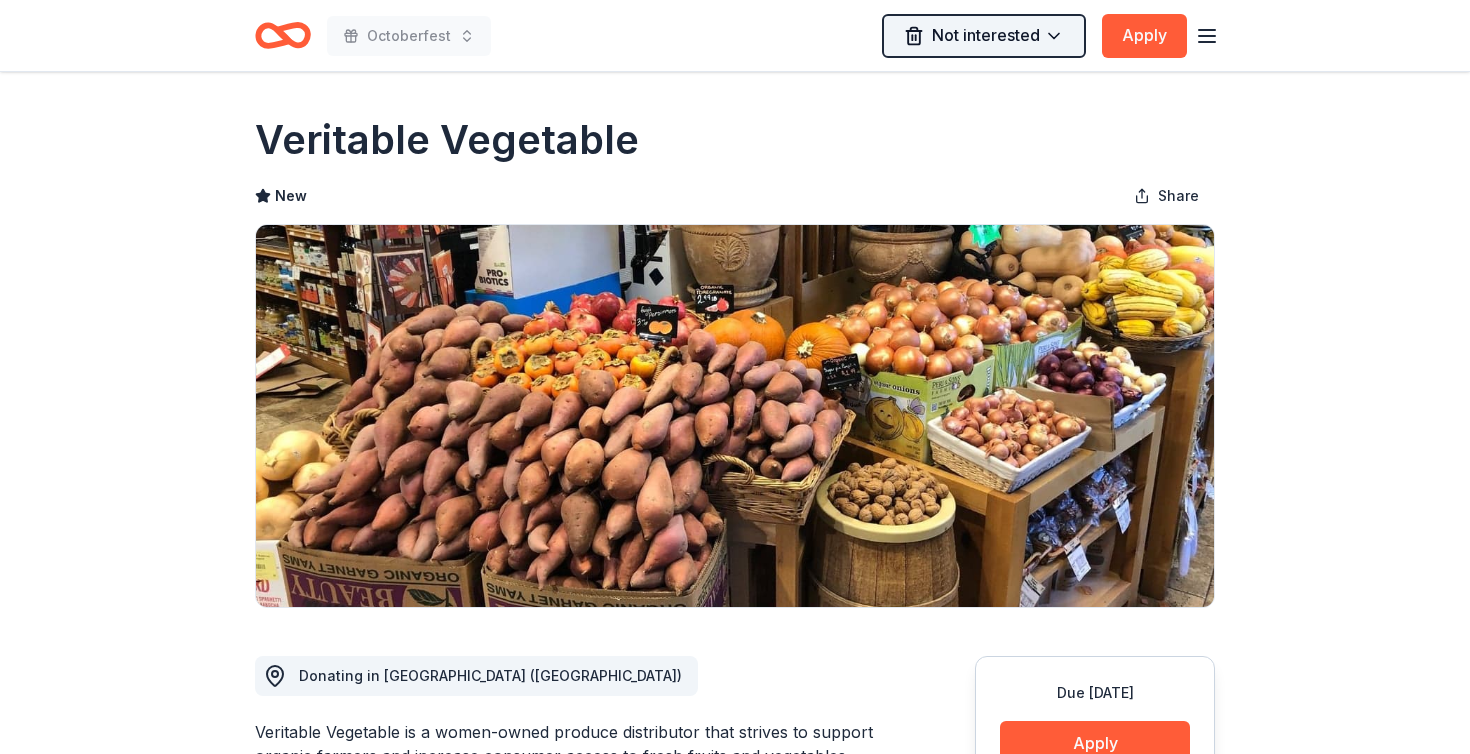 click on "Octoberfest Not interested Apply Due in 61 days Share Veritable Vegetable New Share Donating in San Francisco Bay Area (CA) Veritable Vegetable is a women-owned produce distributor that strives to support organic farmers and increase consumer access to fresh fruits and vegetables. Their sustainable mission is supported by a zero-emissions transport fleet and a network of local producers and consumers. What they donate Produce  Meals Snacks Who they donate to  Preferred Support organizations that increase access to food, promote food sovereignty, build an equitable food system & reverse climate change Environment & Sustainability Poverty & Hunger 501(c)(3) preferred We ' re collecting data on   approval rate ; check back soon. We ' re collecting data on   donation value ; check back soon. Due in 61 days Apply Not interested Application takes 10 min Updated  about 1 month  ago Report a mistake New Be the first to review this company! Leave a review Similar donors 1   apply  last week 61 days left Walmart 4.3 1" at bounding box center (735, 377) 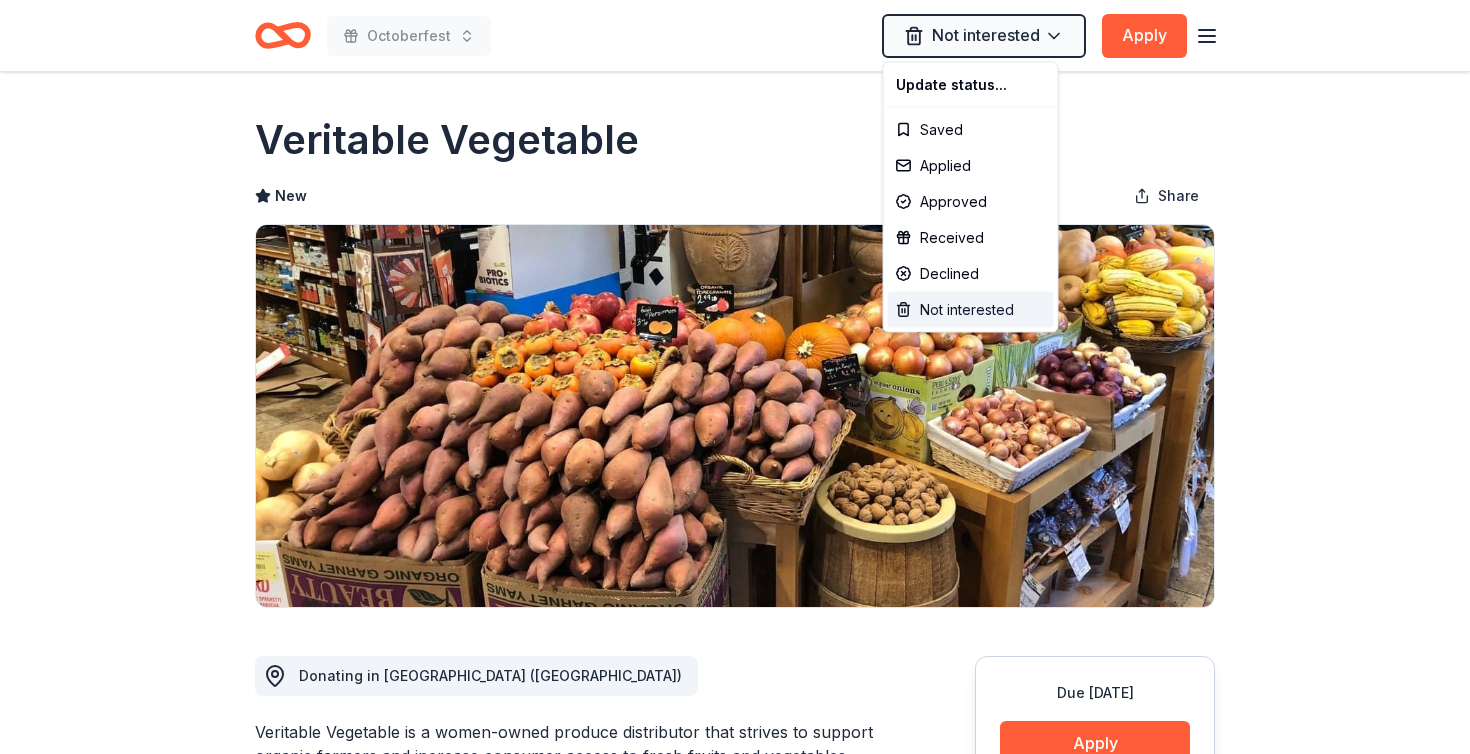 click on "Not interested" at bounding box center (971, 310) 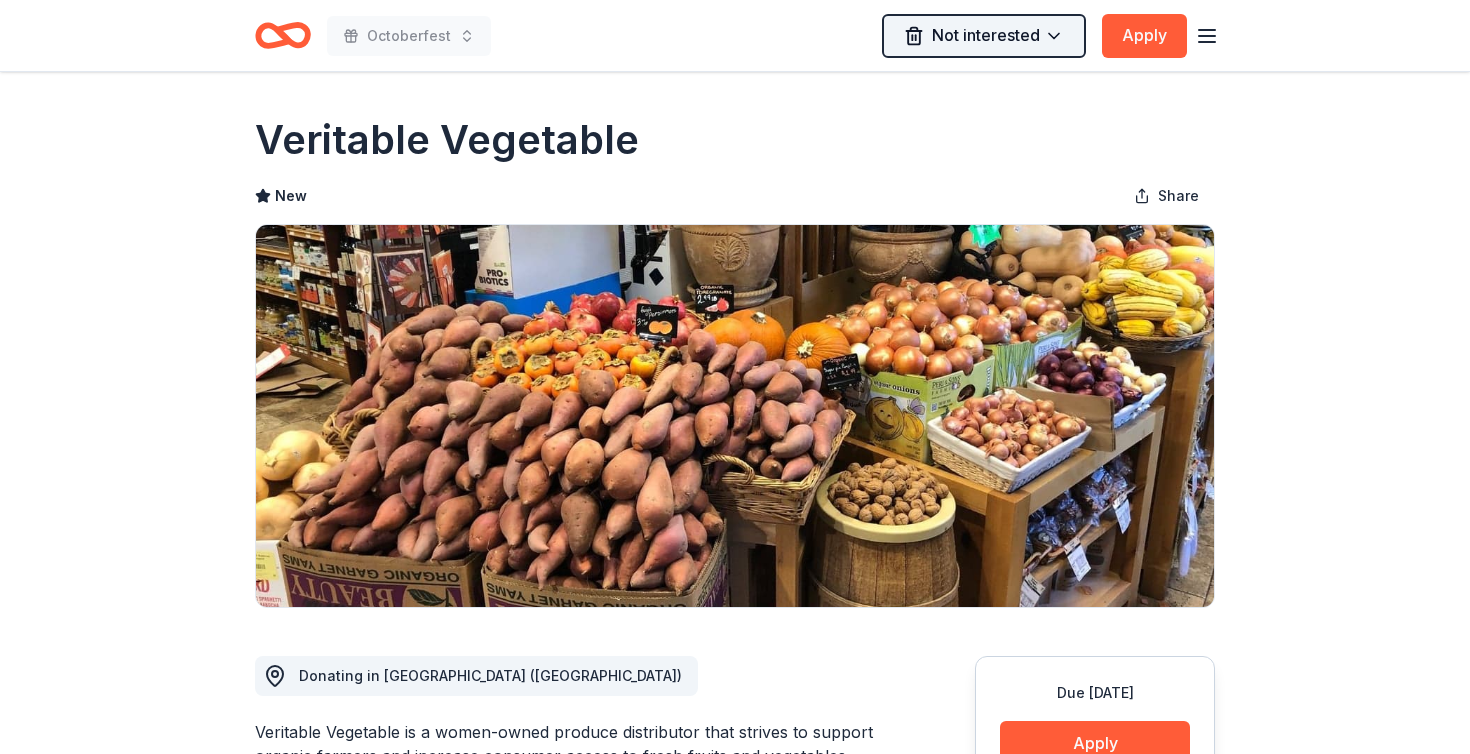 click on "Octoberfest Not interested Apply Due in 61 days Share Veritable Vegetable New Share Donating in San Francisco Bay Area (CA) Veritable Vegetable is a women-owned produce distributor that strives to support organic farmers and increase consumer access to fresh fruits and vegetables. Their sustainable mission is supported by a zero-emissions transport fleet and a network of local producers and consumers. What they donate Produce  Meals Snacks Who they donate to  Preferred Support organizations that increase access to food, promote food sovereignty, build an equitable food system & reverse climate change Environment & Sustainability Poverty & Hunger 501(c)(3) preferred We ' re collecting data on   approval rate ; check back soon. We ' re collecting data on   donation value ; check back soon. Due in 61 days Apply Not interested Application takes 10 min Updated  about 1 month  ago Report a mistake New Be the first to review this company! Leave a review Similar donors 1   apply  last week 61 days left Walmart 4.3 1" at bounding box center (735, 377) 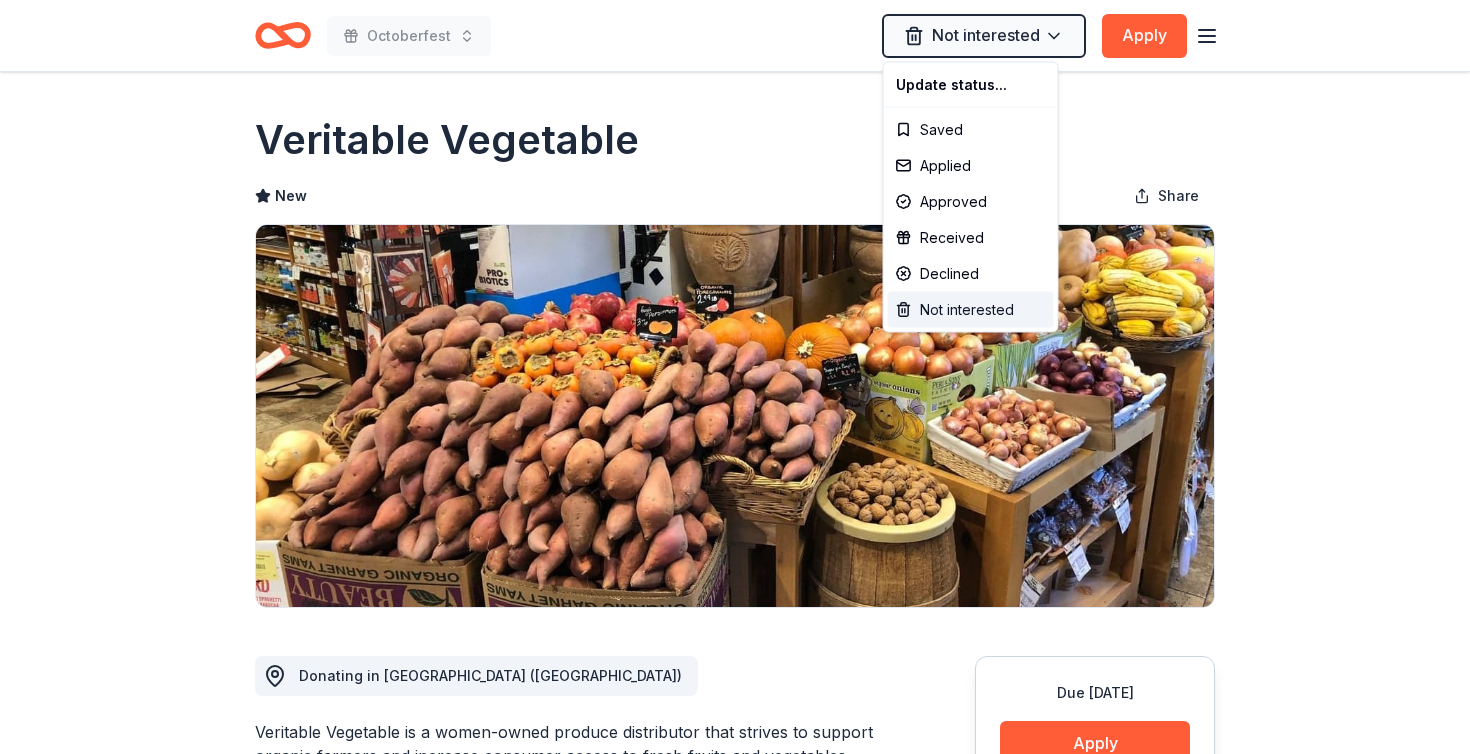 click on "Not interested" at bounding box center [971, 310] 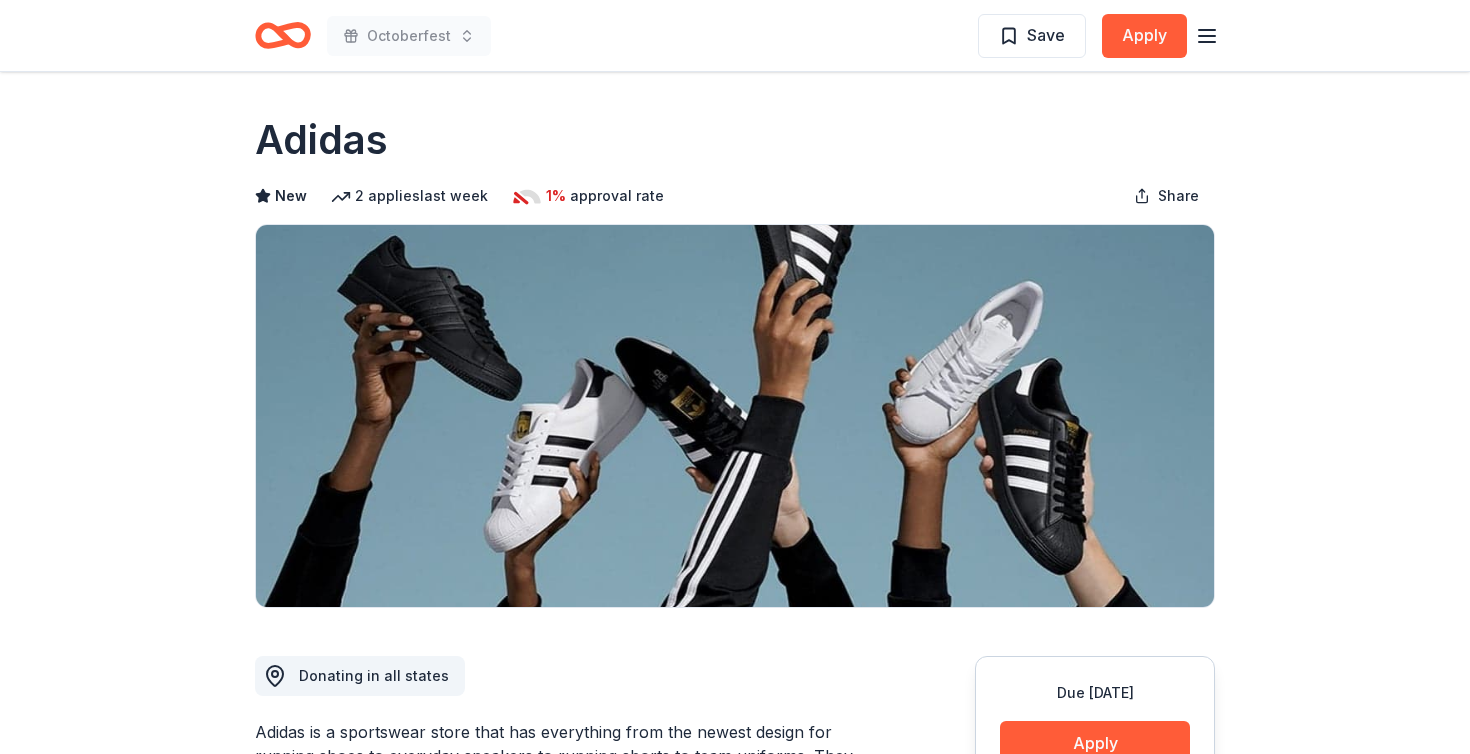 scroll, scrollTop: 0, scrollLeft: 0, axis: both 